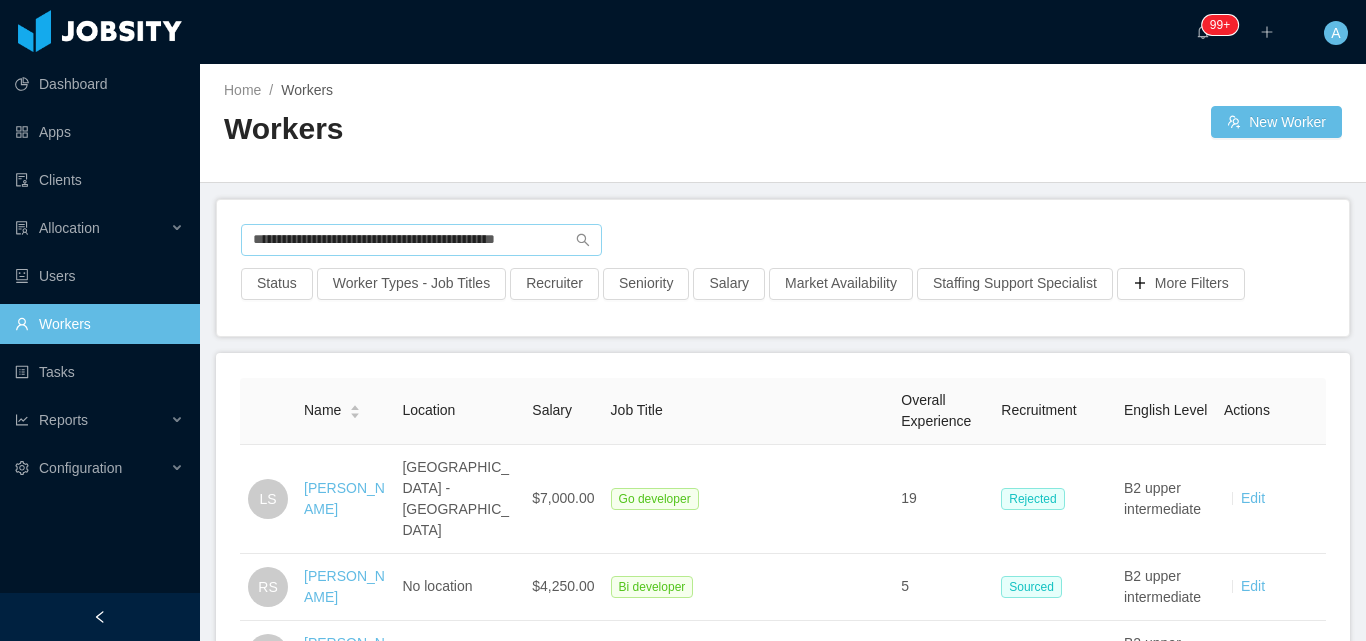 scroll, scrollTop: 0, scrollLeft: 0, axis: both 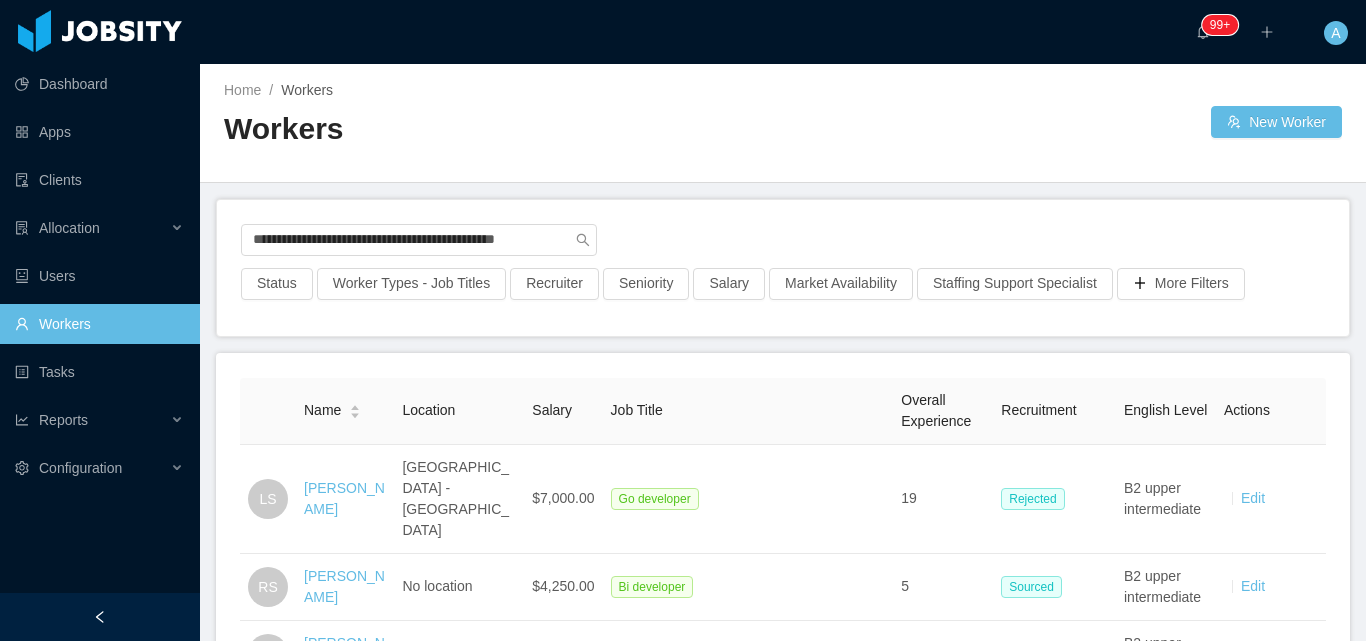 drag, startPoint x: 249, startPoint y: 242, endPoint x: 1004, endPoint y: 230, distance: 755.09534 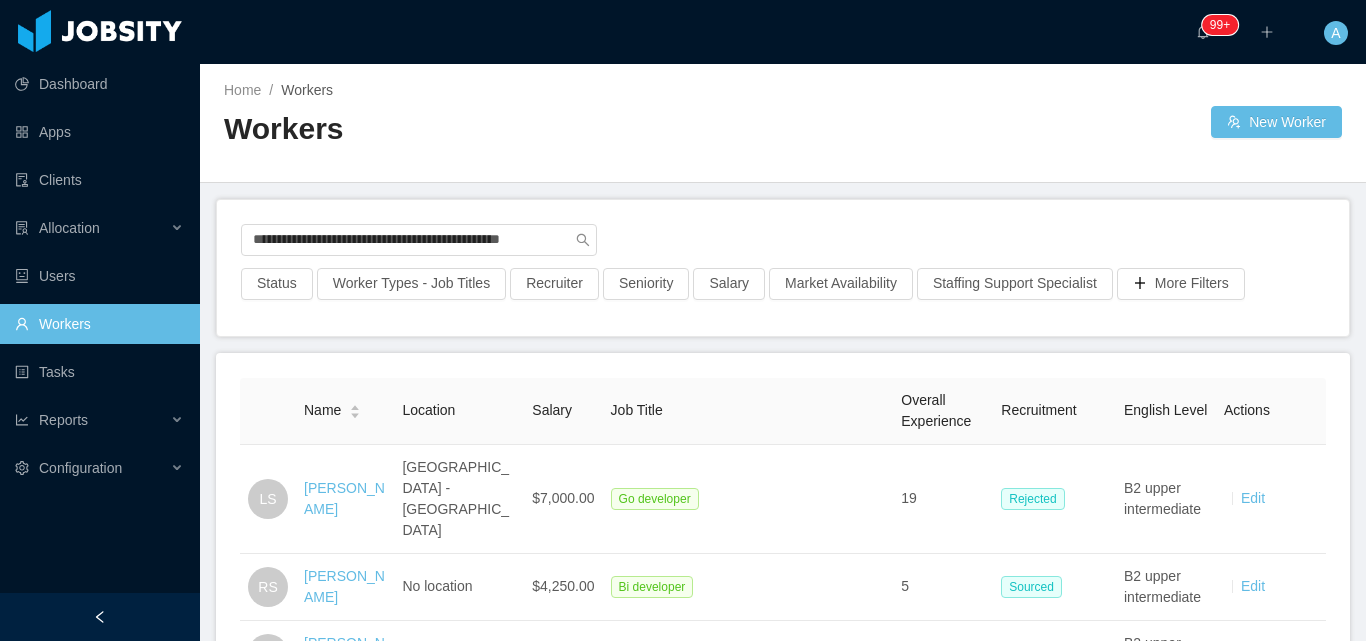 scroll, scrollTop: 0, scrollLeft: 14, axis: horizontal 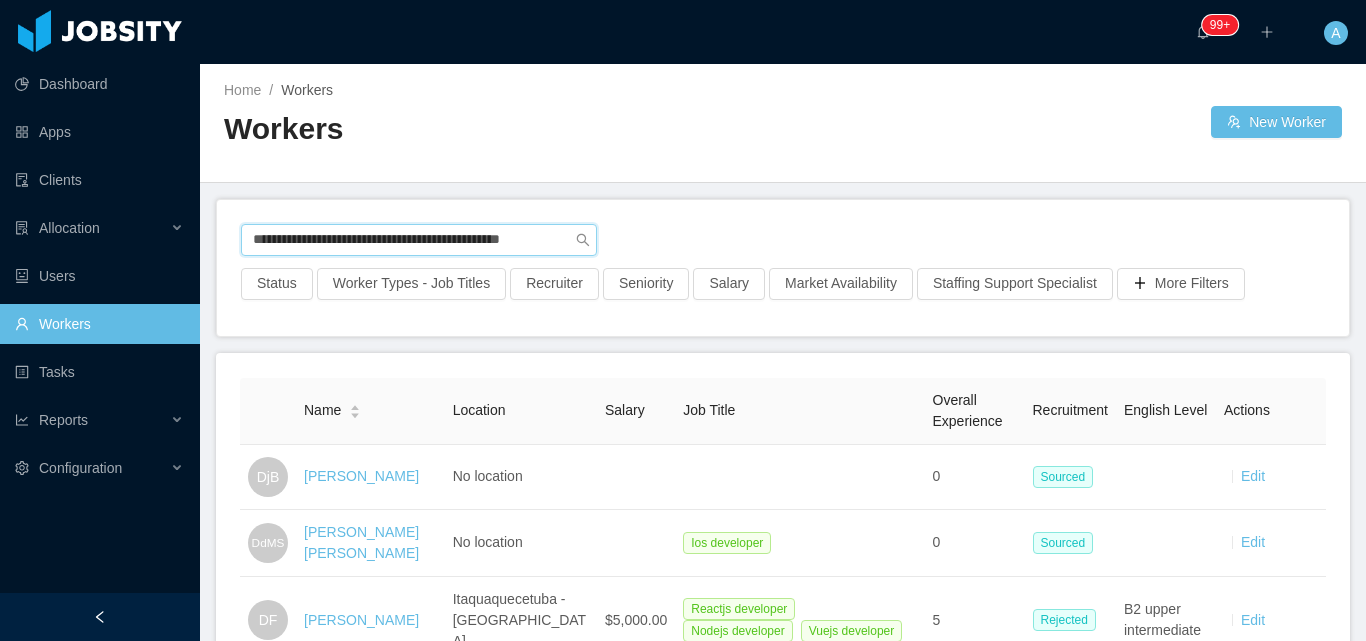 drag, startPoint x: 249, startPoint y: 254, endPoint x: 979, endPoint y: 212, distance: 731.2072 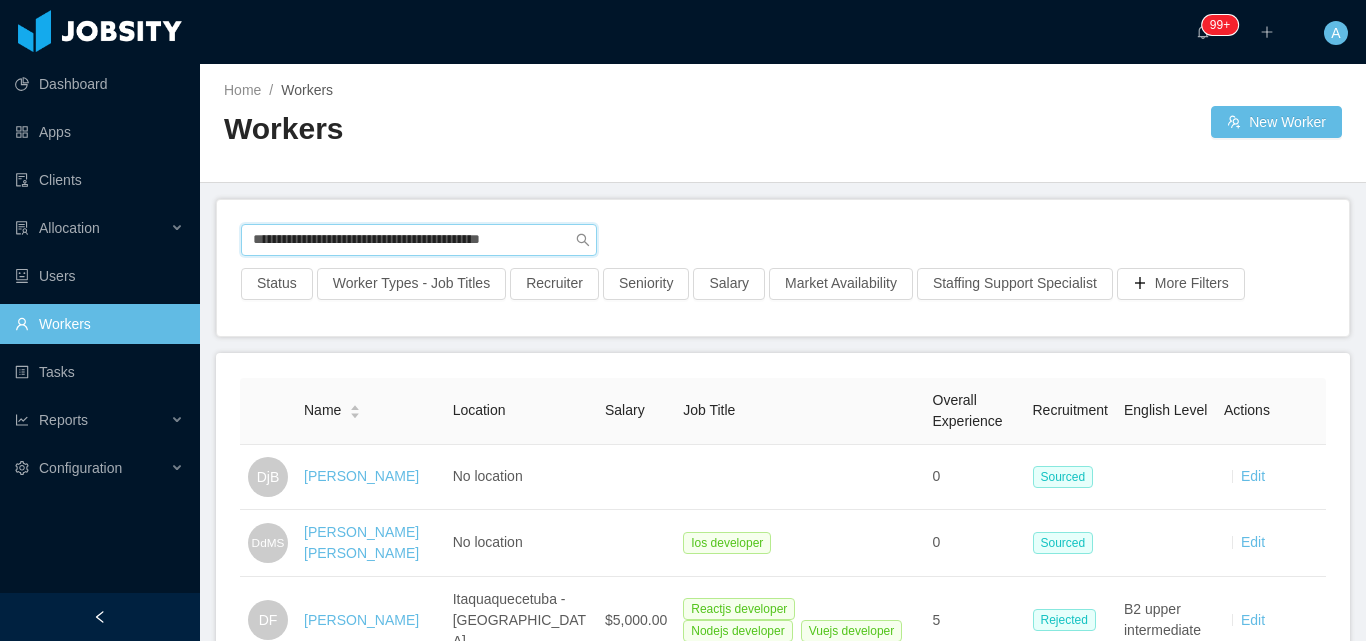 scroll, scrollTop: 0, scrollLeft: 0, axis: both 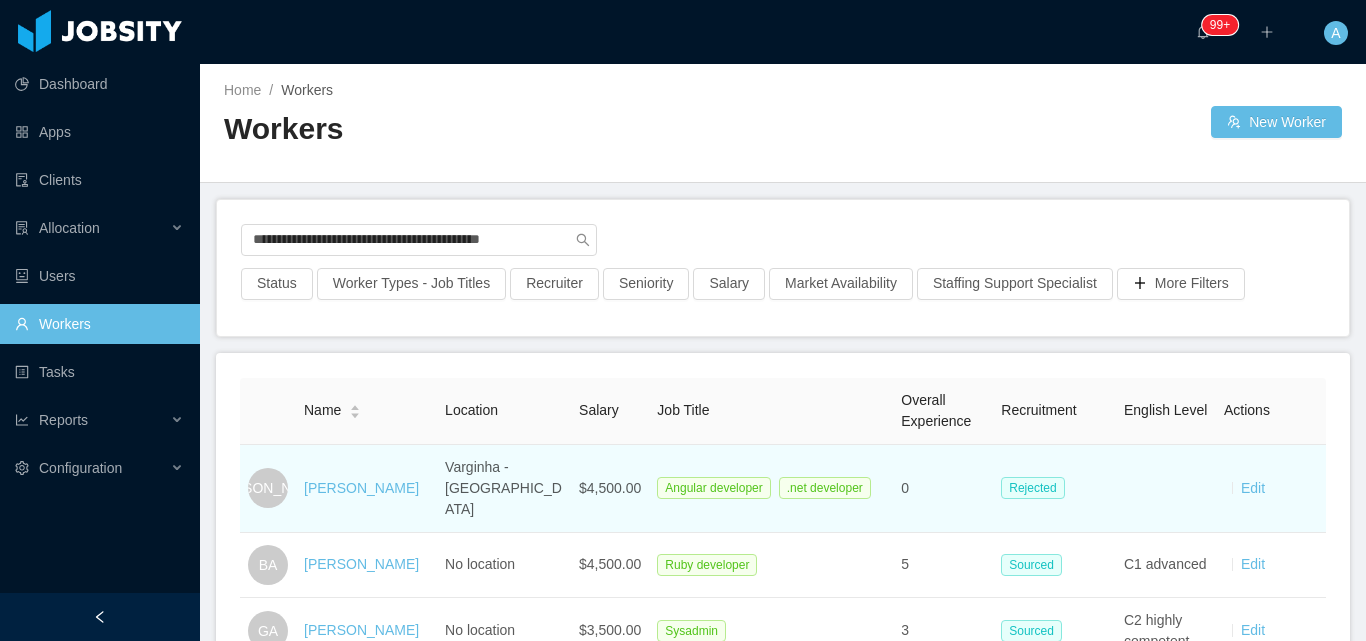 click on "[PERSON_NAME]" at bounding box center (366, 489) 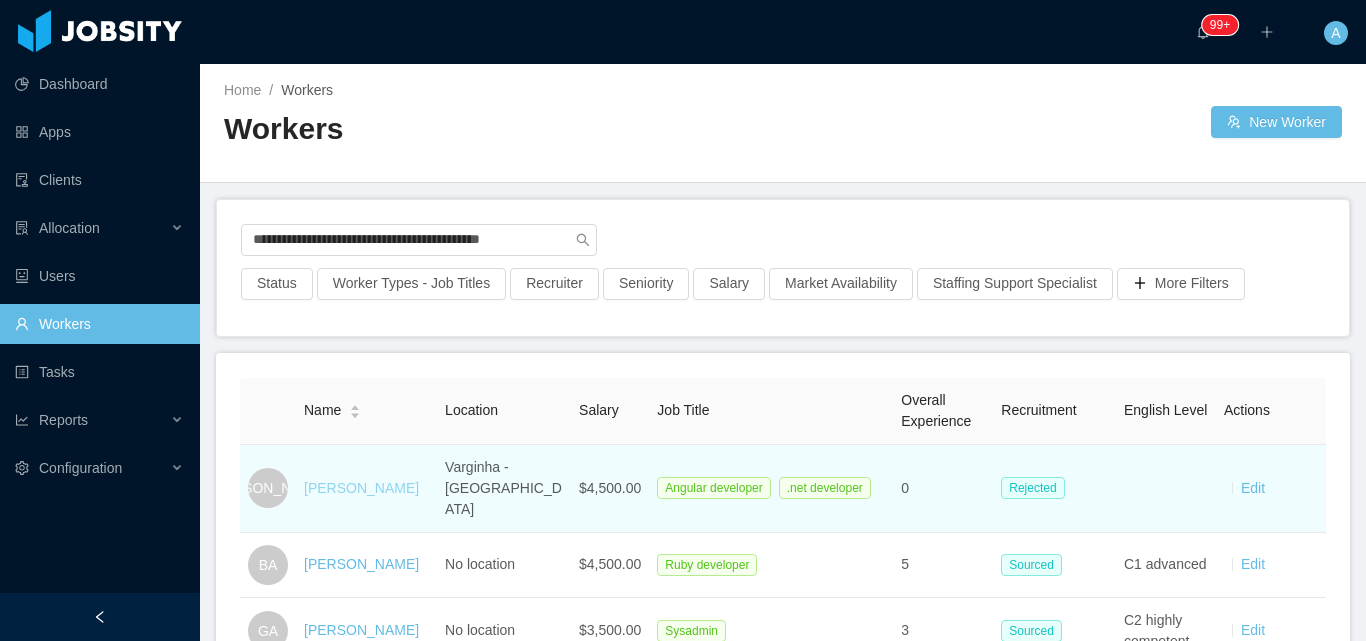 click on "[PERSON_NAME]" at bounding box center (361, 488) 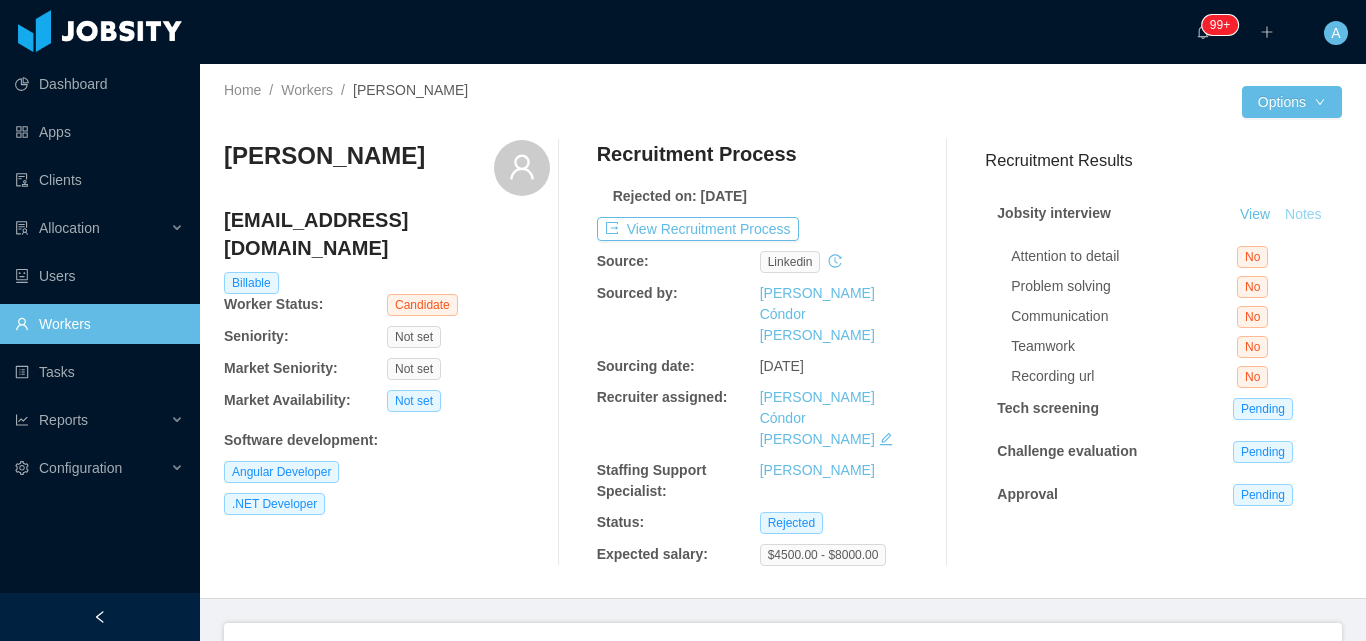 click on "Notes" at bounding box center (1303, 215) 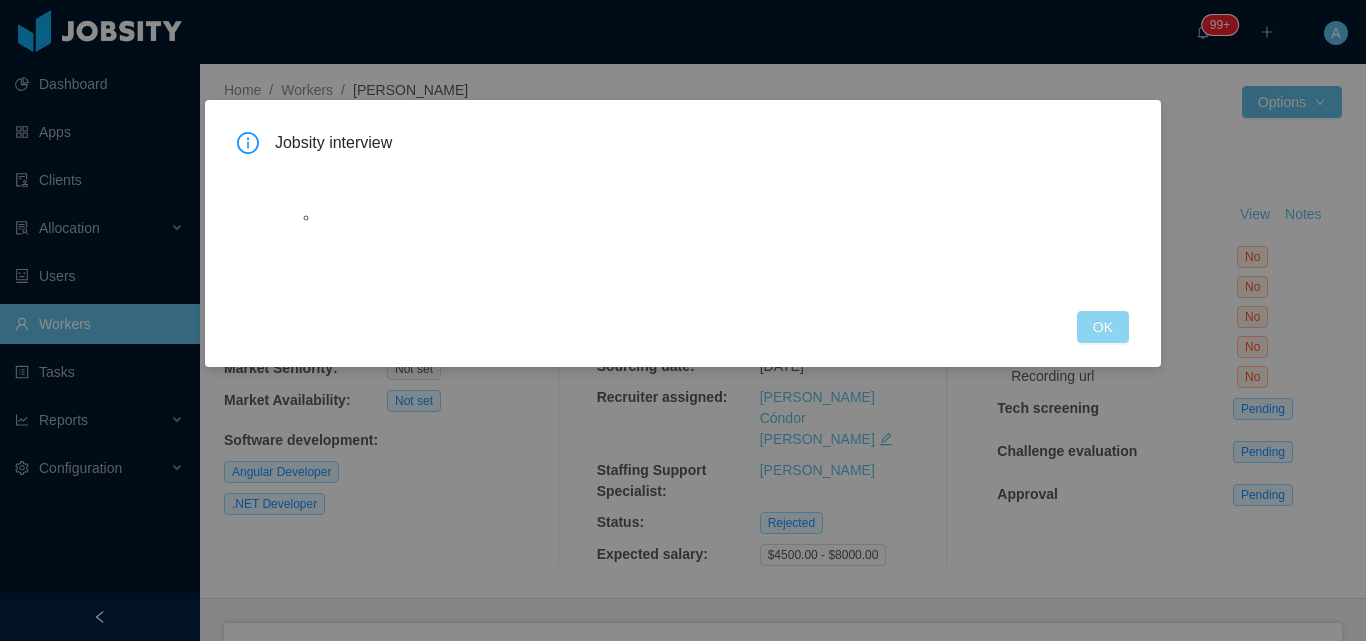 click on "OK" at bounding box center (1103, 327) 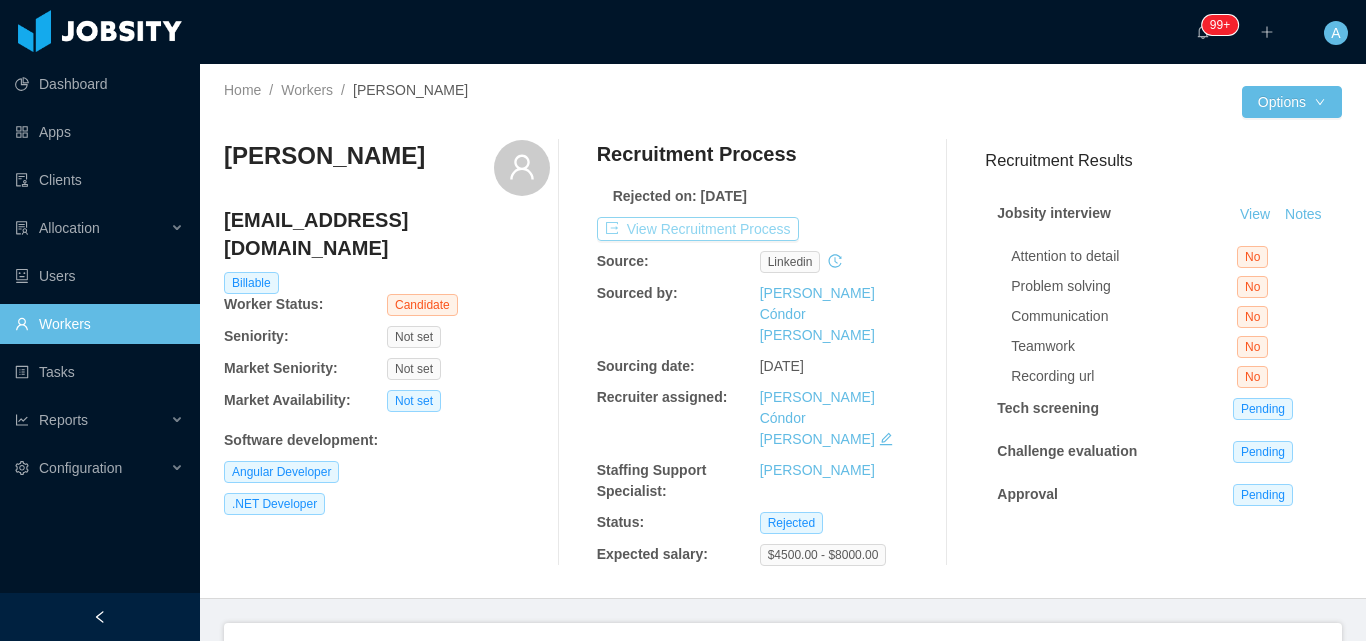 click on "View Recruitment Process" at bounding box center [698, 229] 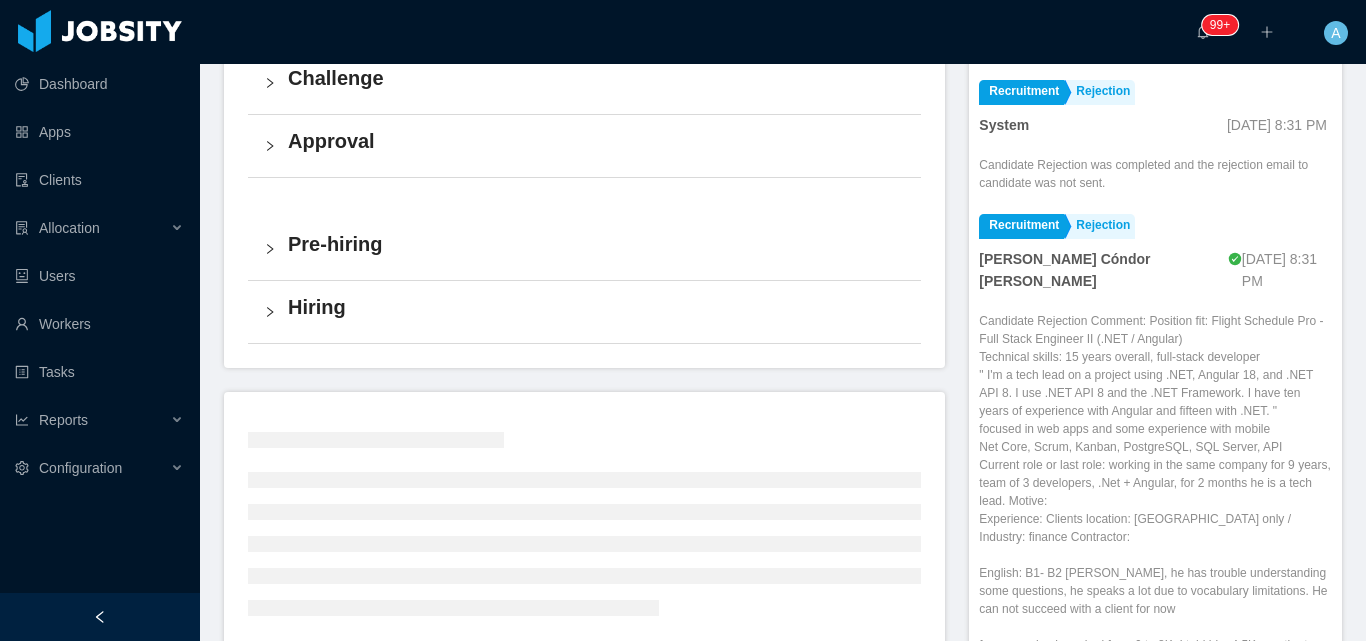 scroll, scrollTop: 619, scrollLeft: 0, axis: vertical 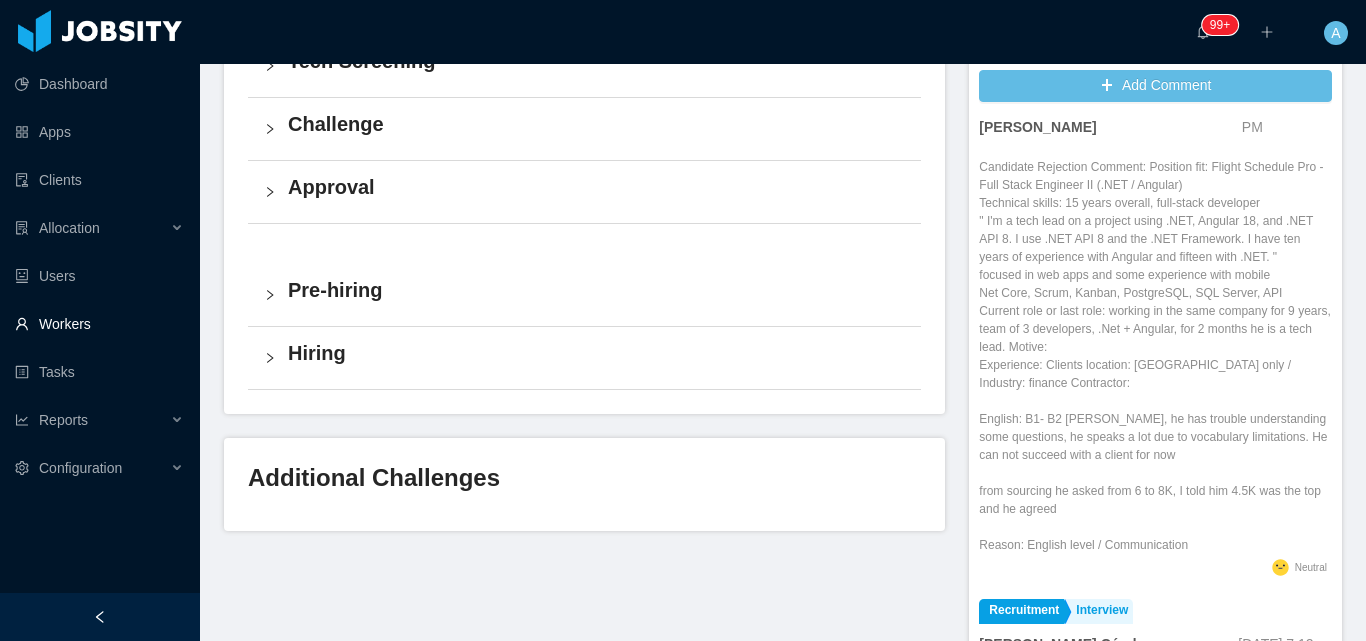 click on "Workers" at bounding box center (99, 324) 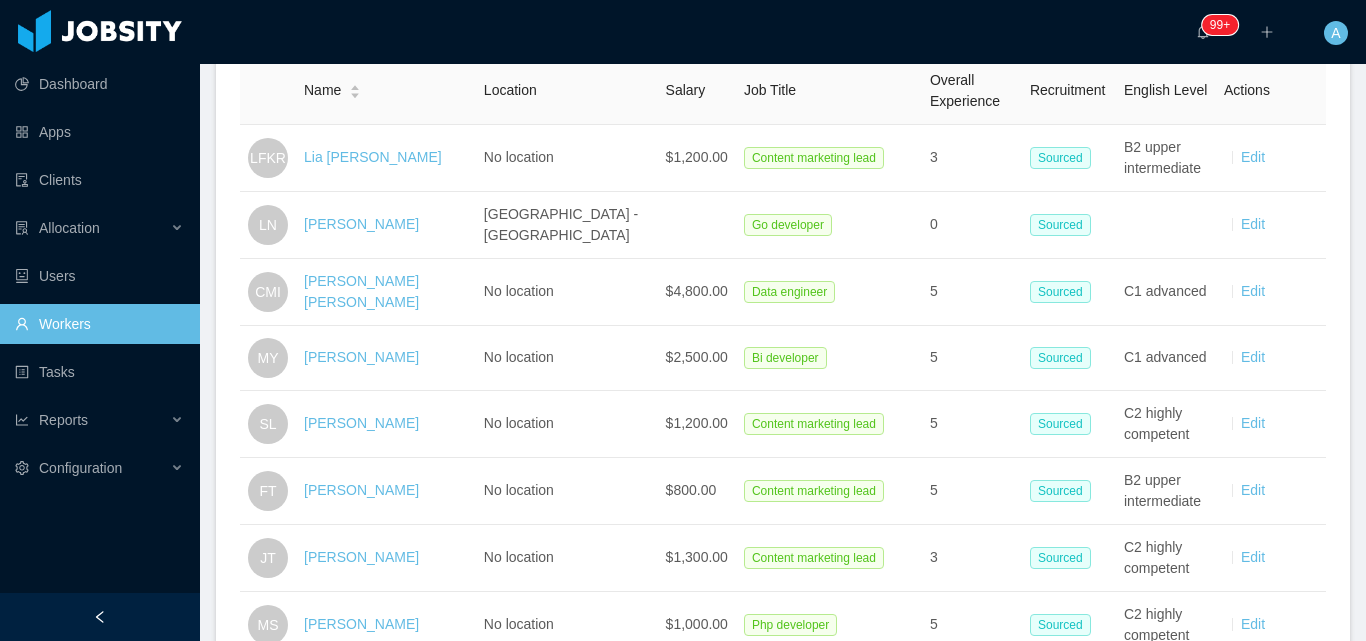 scroll, scrollTop: 119, scrollLeft: 0, axis: vertical 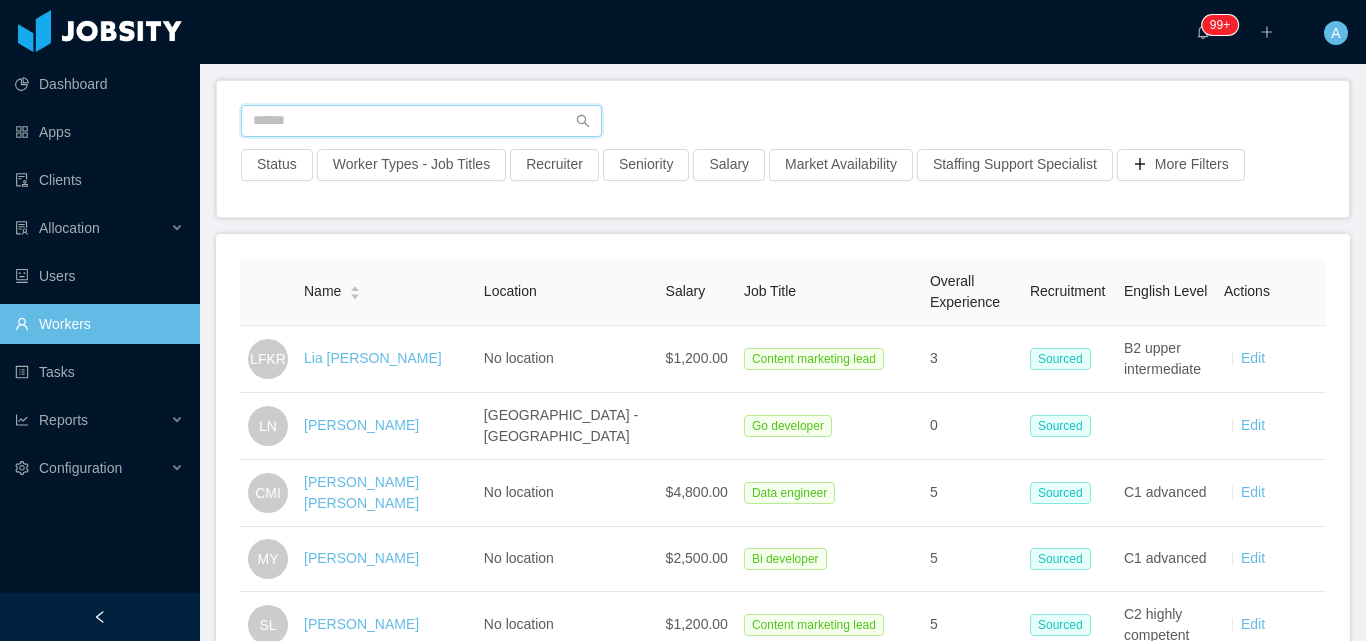 click at bounding box center [421, 121] 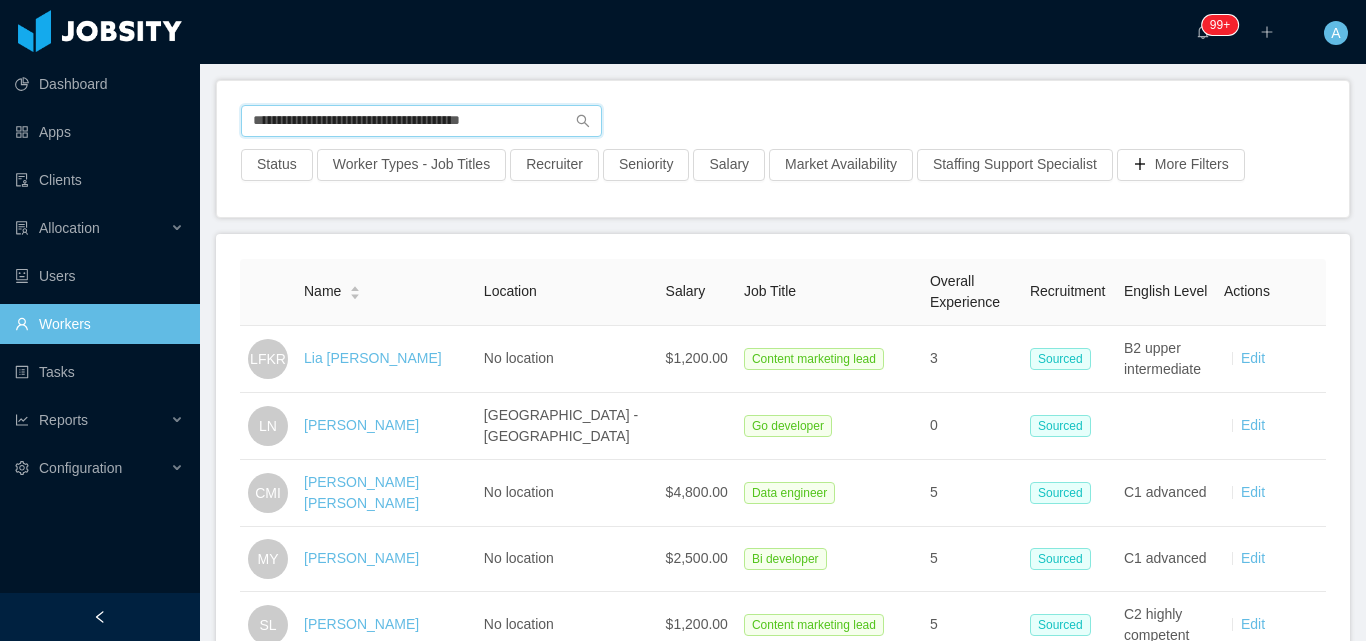 type on "**********" 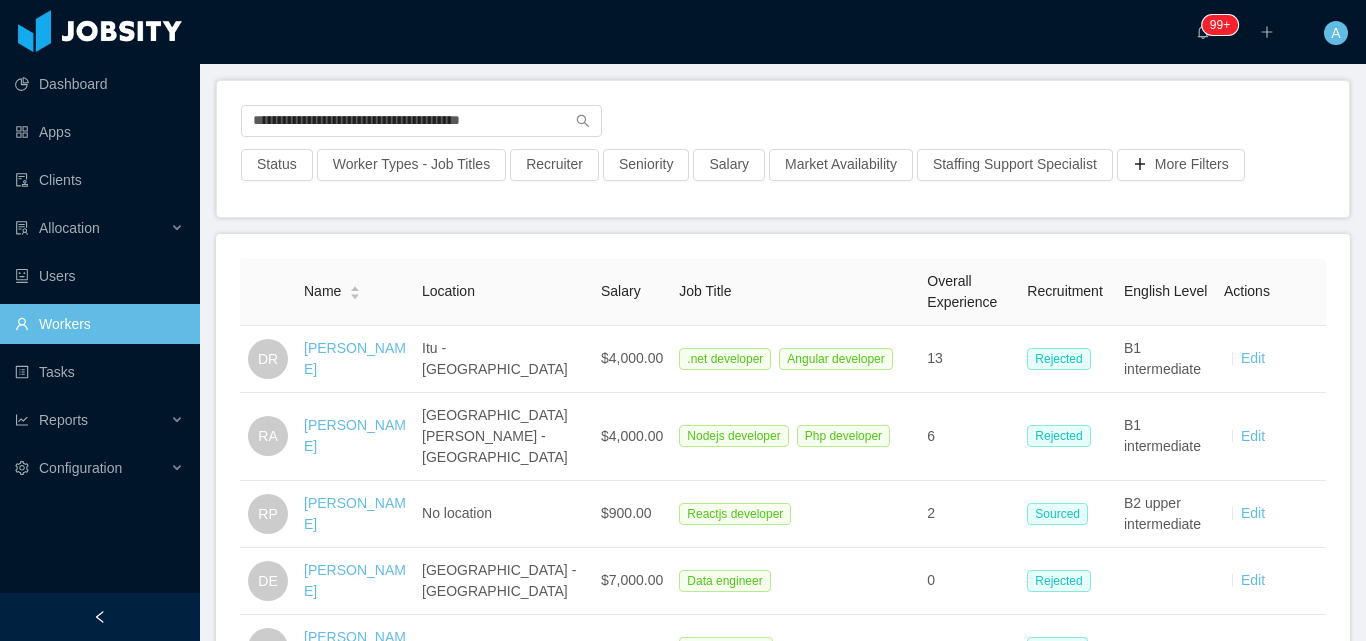 click on "Name Location Salary Job Title Overall Experience Recruitment English Level Actions DR [PERSON_NAME] Itu - [GEOGRAPHIC_DATA] $4,000.00 .net developer Angular developer 13 Rejected B1 intermediate Edit RA [PERSON_NAME] [GEOGRAPHIC_DATA][PERSON_NAME] - [GEOGRAPHIC_DATA] $4,000.00 Nodejs developer Php developer 6 Rejected B1 intermediate Edit RP [PERSON_NAME] No location $900.00 Reactjs developer 2 Sourced B2 upper intermediate Edit DE [PERSON_NAME][GEOGRAPHIC_DATA] - [GEOGRAPHIC_DATA] $7,000.00 Data engineer 0 Rejected Edit DRL [PERSON_NAME][GEOGRAPHIC_DATA] No location $6,400.00 Php developer 5 Sourced C1 advanced Edit DB [PERSON_NAME]. No location Nodejs developer 0 Sourced Edit DB [PERSON_NAME] No location Reactjs developer Go developer 4 Rejected A1 beginner Edit DC [PERSON_NAME] No location $4,500.00 Technical project manager 5 Sourced C2 highly competent Edit DP [PERSON_NAME] No location $1.00 Go developer 5 Sourced C1 advanced Edit DB [PERSON_NAME] No location $800.00 Php developer 5 Sourced B2 upper intermediate Edit DT [PERSON_NAME] No location $2,500.00 5 Sourced Edit" at bounding box center [783, 2080] 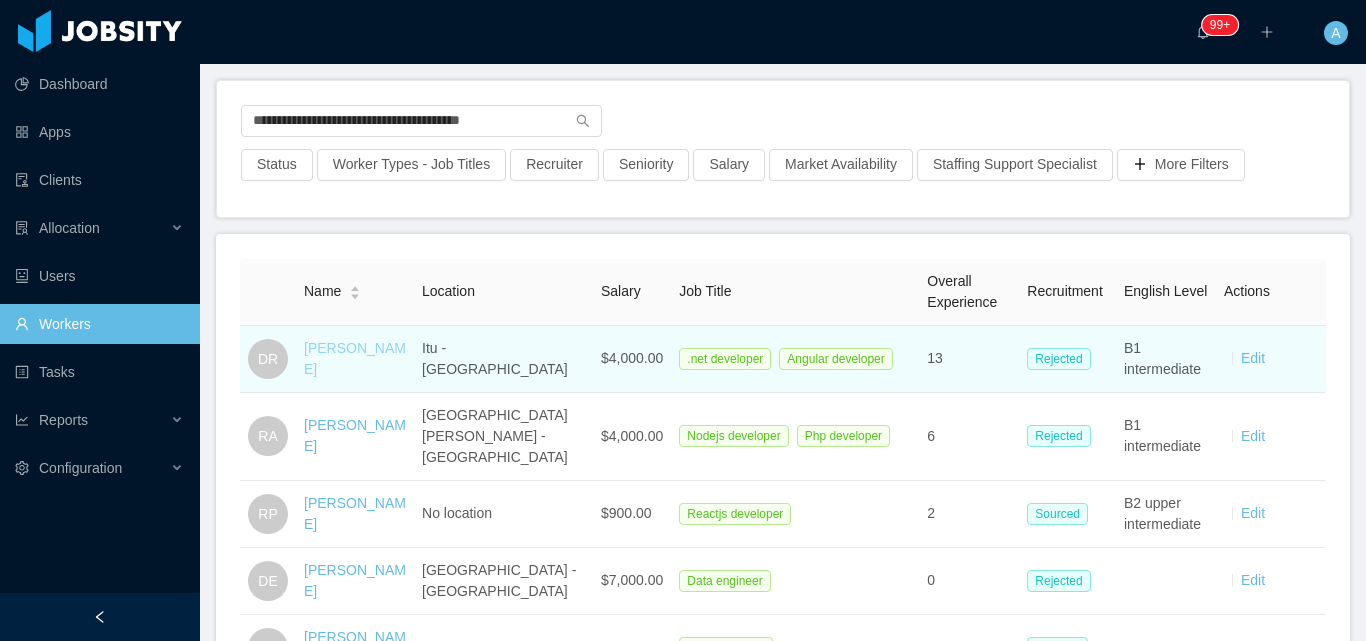 click on "[PERSON_NAME]" at bounding box center [355, 358] 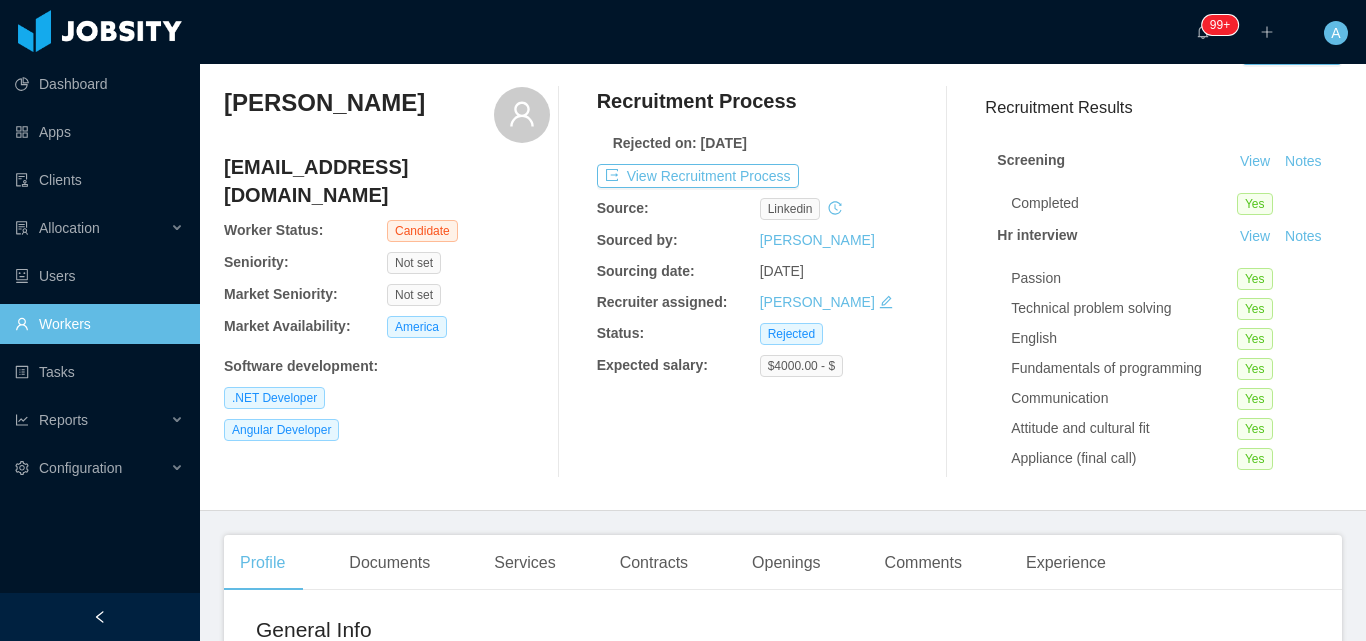 scroll, scrollTop: 19, scrollLeft: 0, axis: vertical 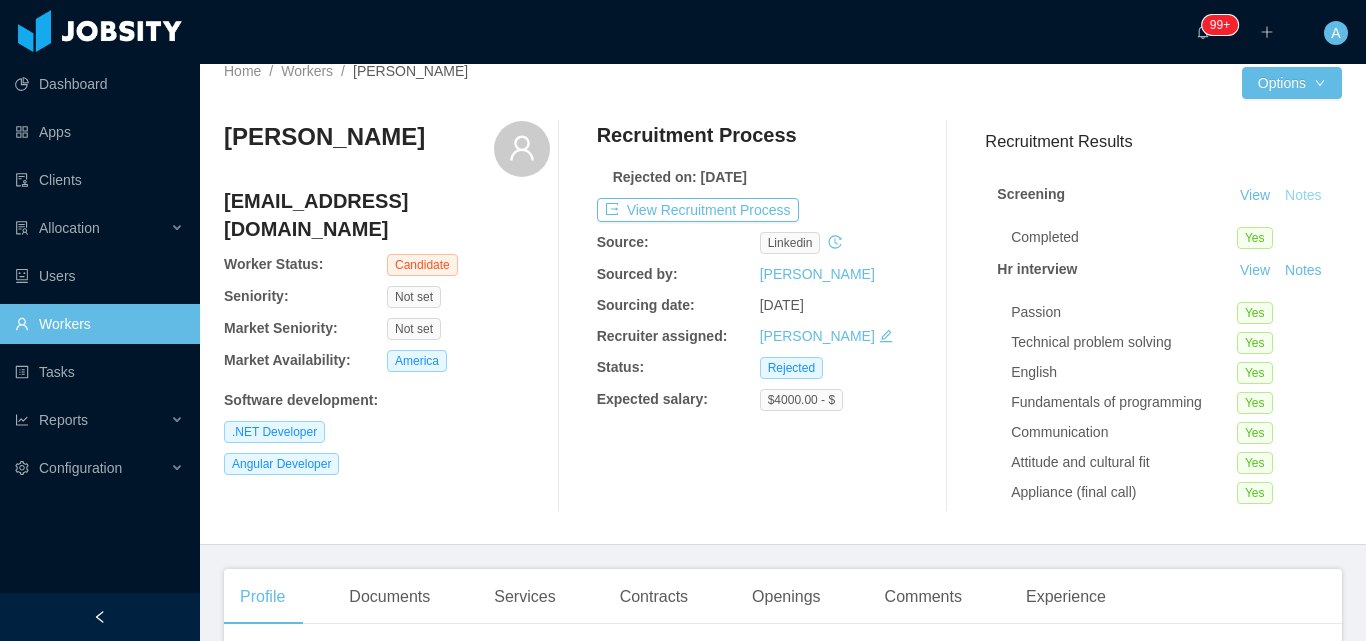 click on "Notes" at bounding box center (1303, 196) 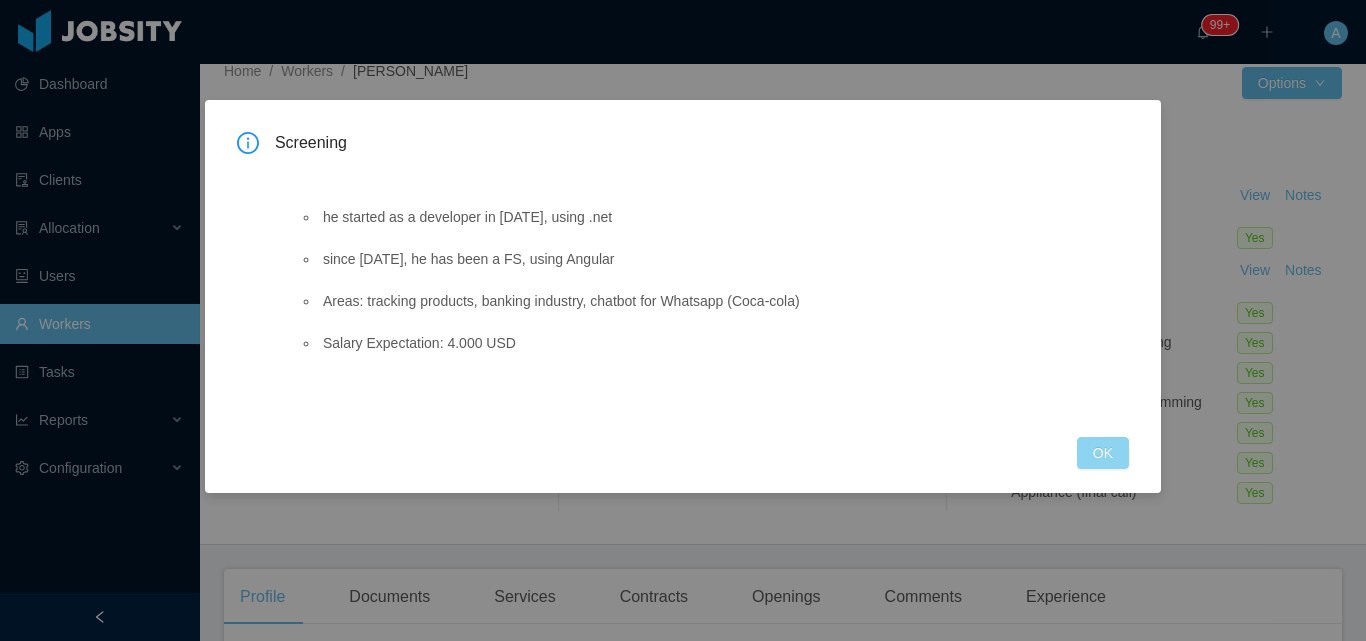 click on "OK" at bounding box center [1103, 453] 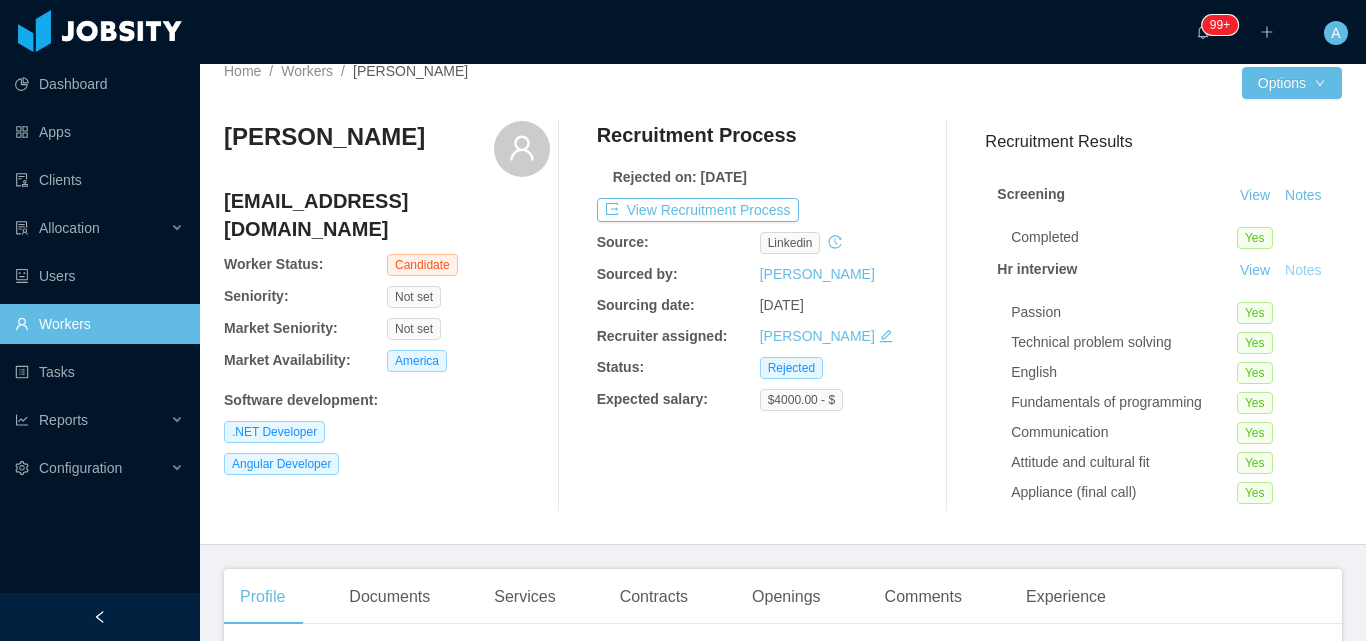 click on "Notes" at bounding box center (1303, 271) 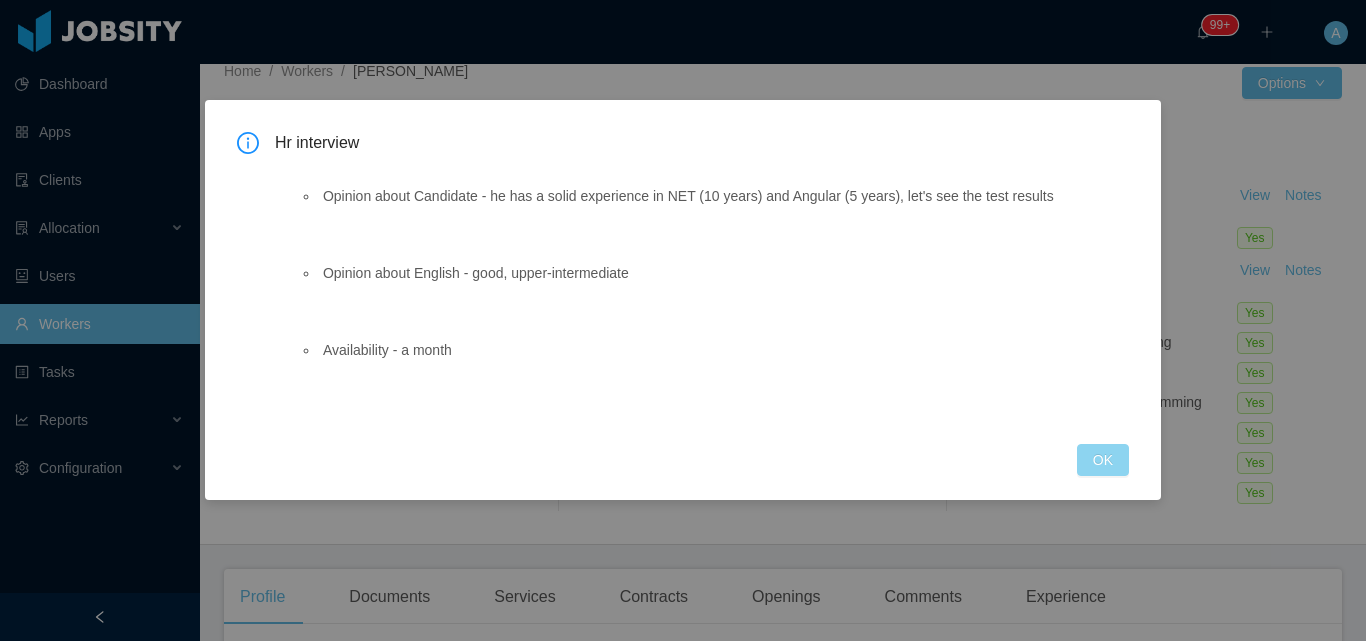 click on "OK" at bounding box center (1103, 460) 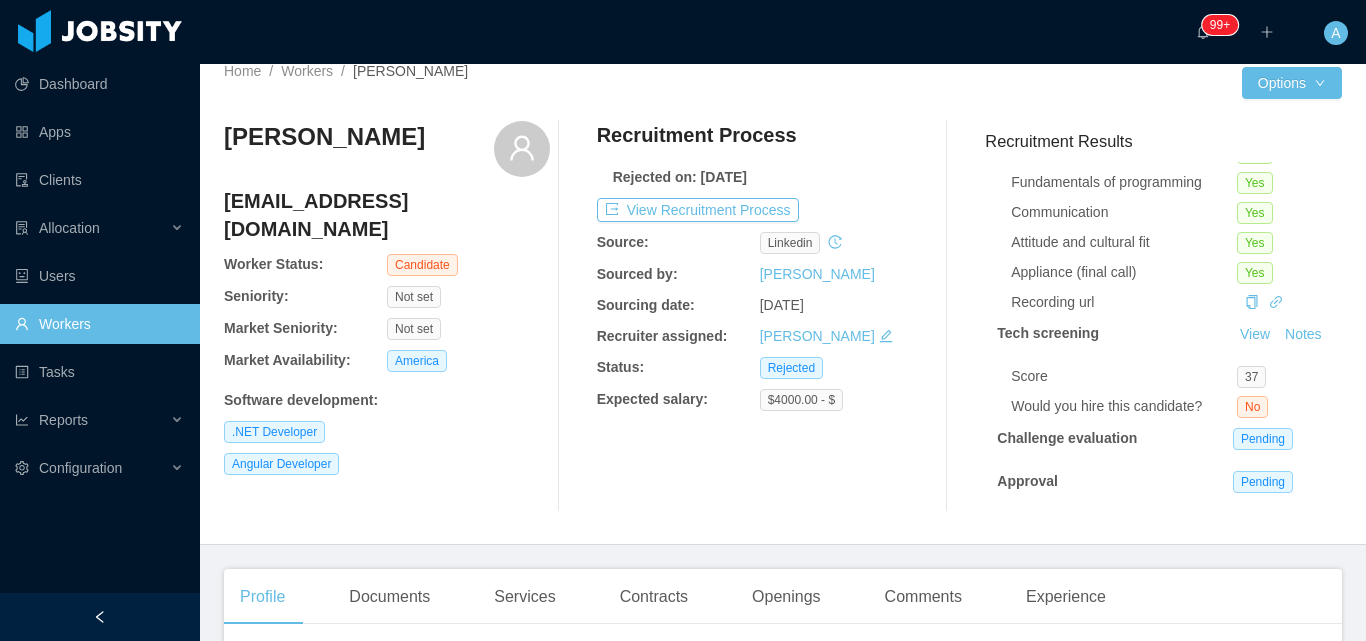 scroll, scrollTop: 300, scrollLeft: 0, axis: vertical 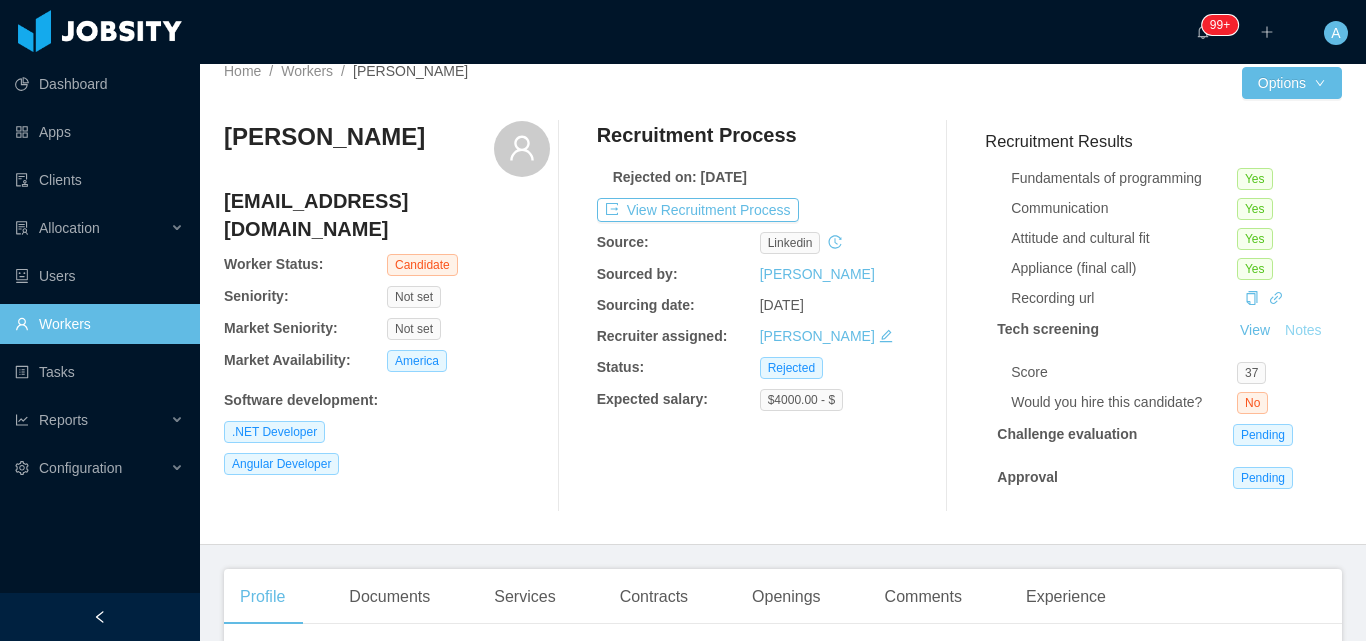 click on "Notes" at bounding box center (1303, 331) 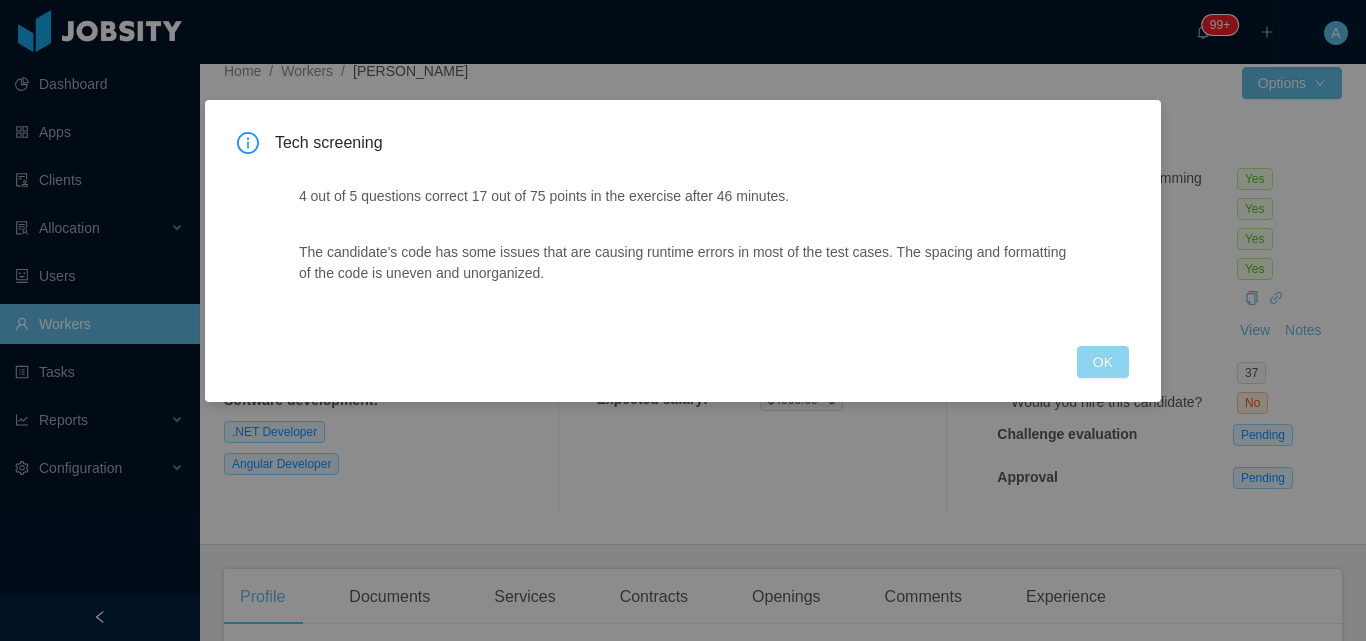 click on "OK" at bounding box center (1103, 362) 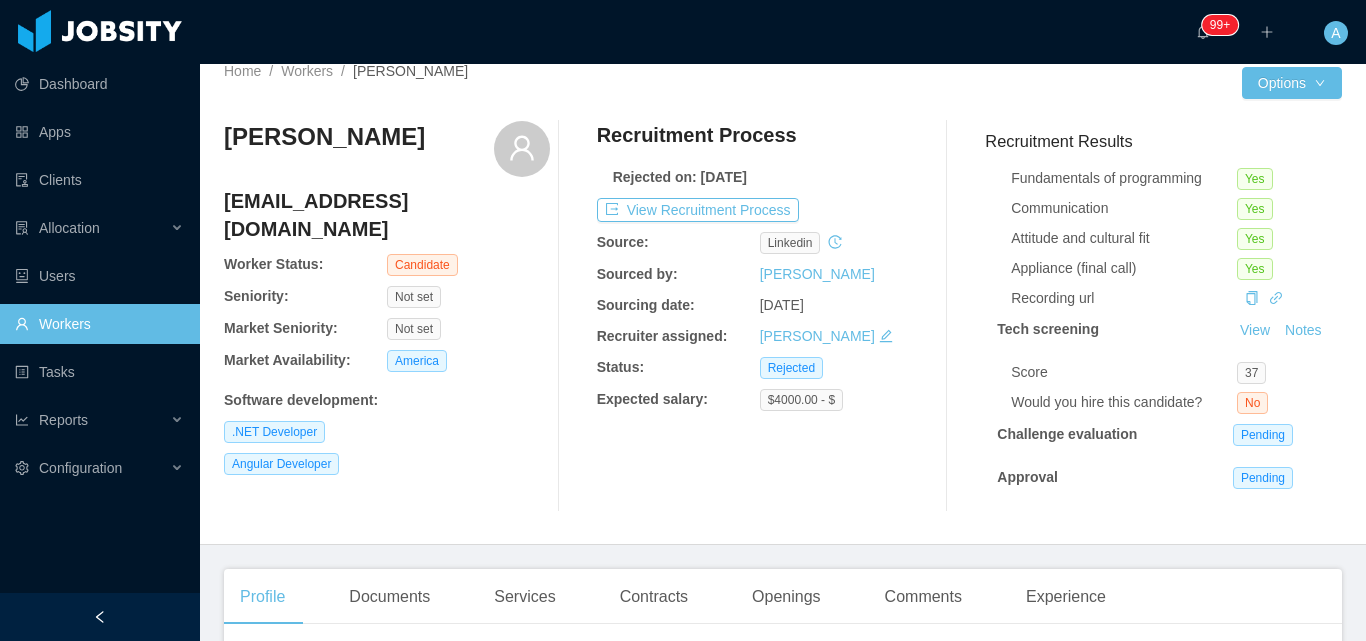 click on "Workers" at bounding box center (99, 324) 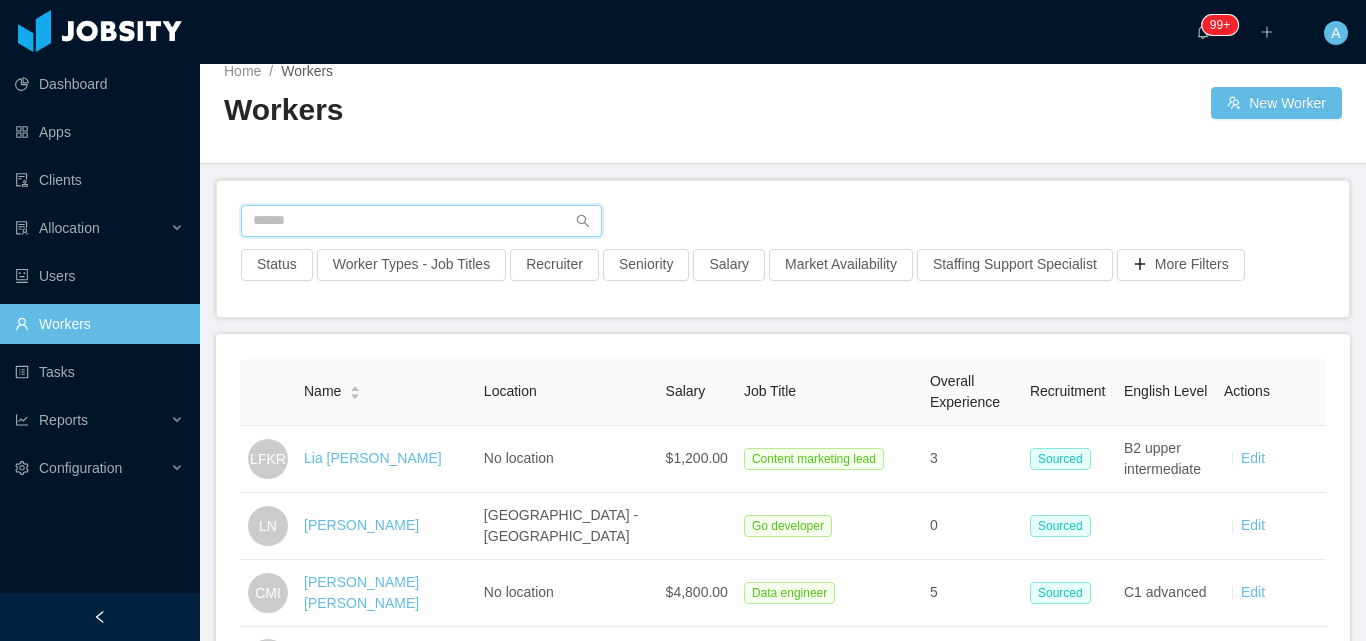 click at bounding box center [421, 221] 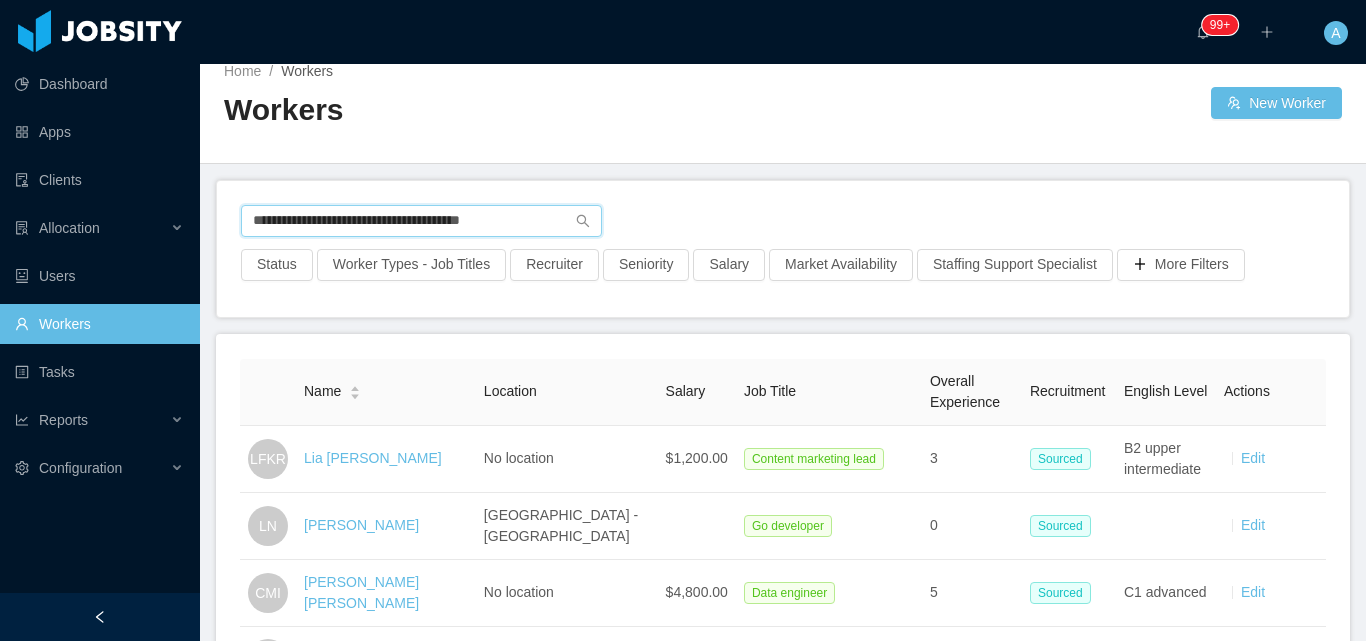 type on "**********" 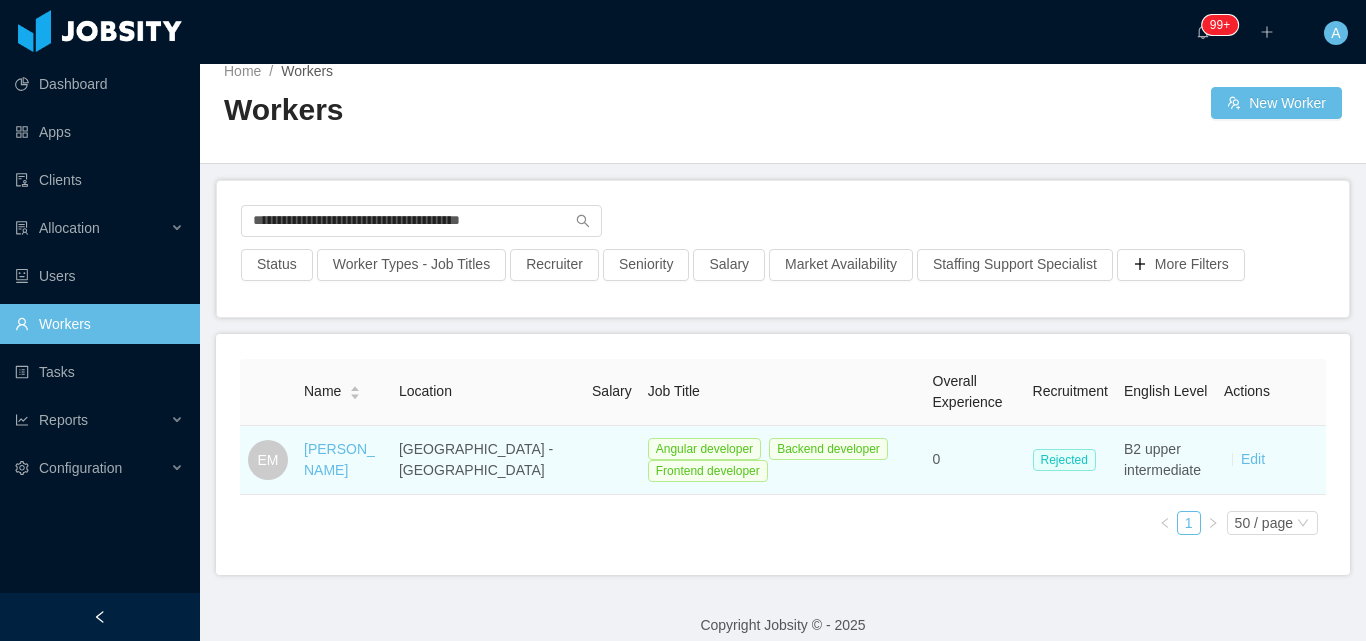 click on "EM" at bounding box center [268, 460] 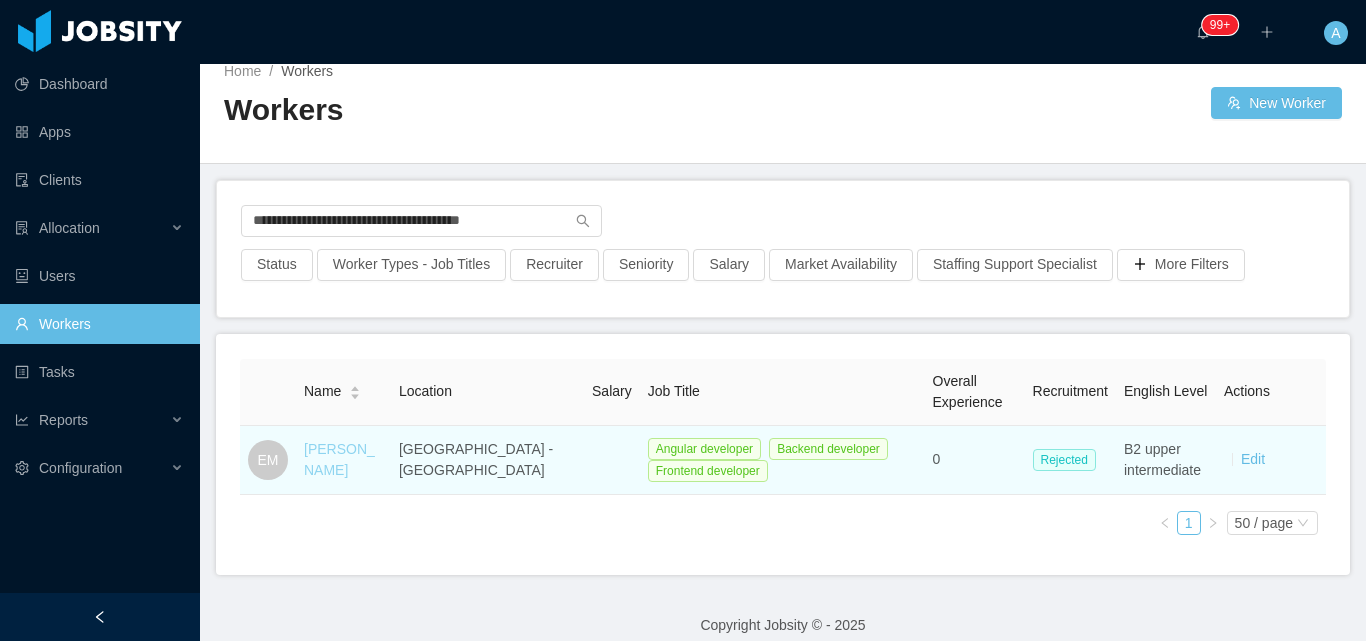 click on "[PERSON_NAME]" at bounding box center [339, 459] 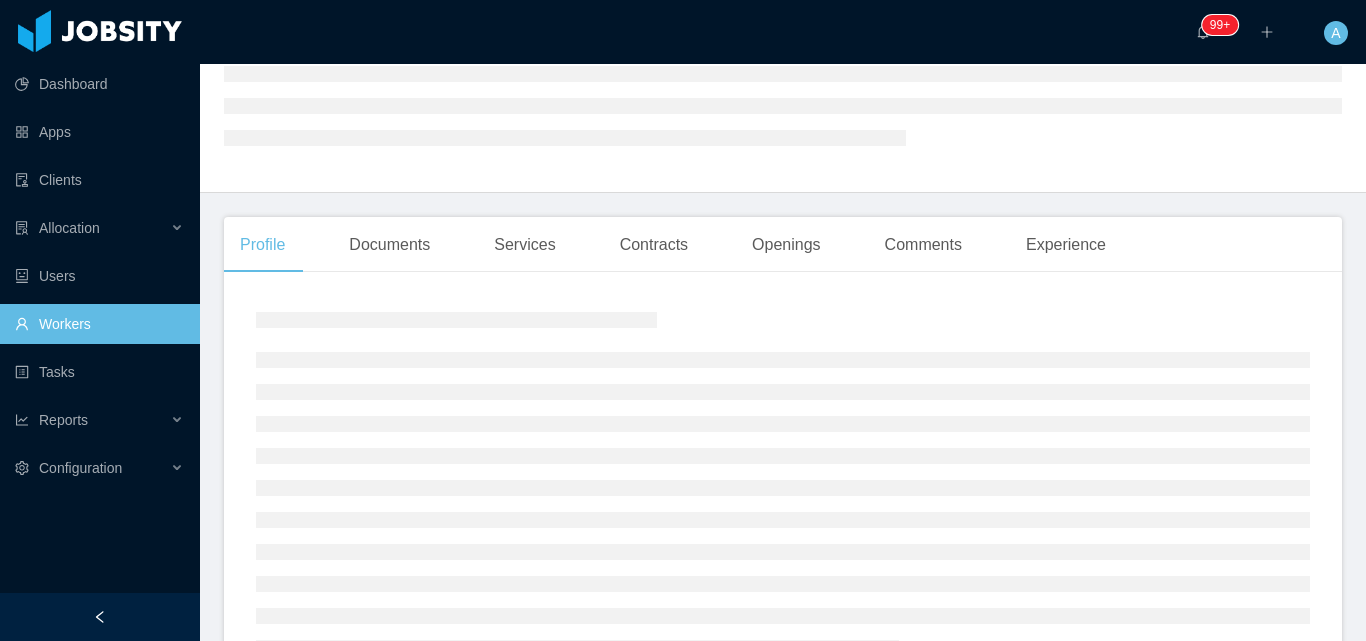scroll, scrollTop: 0, scrollLeft: 0, axis: both 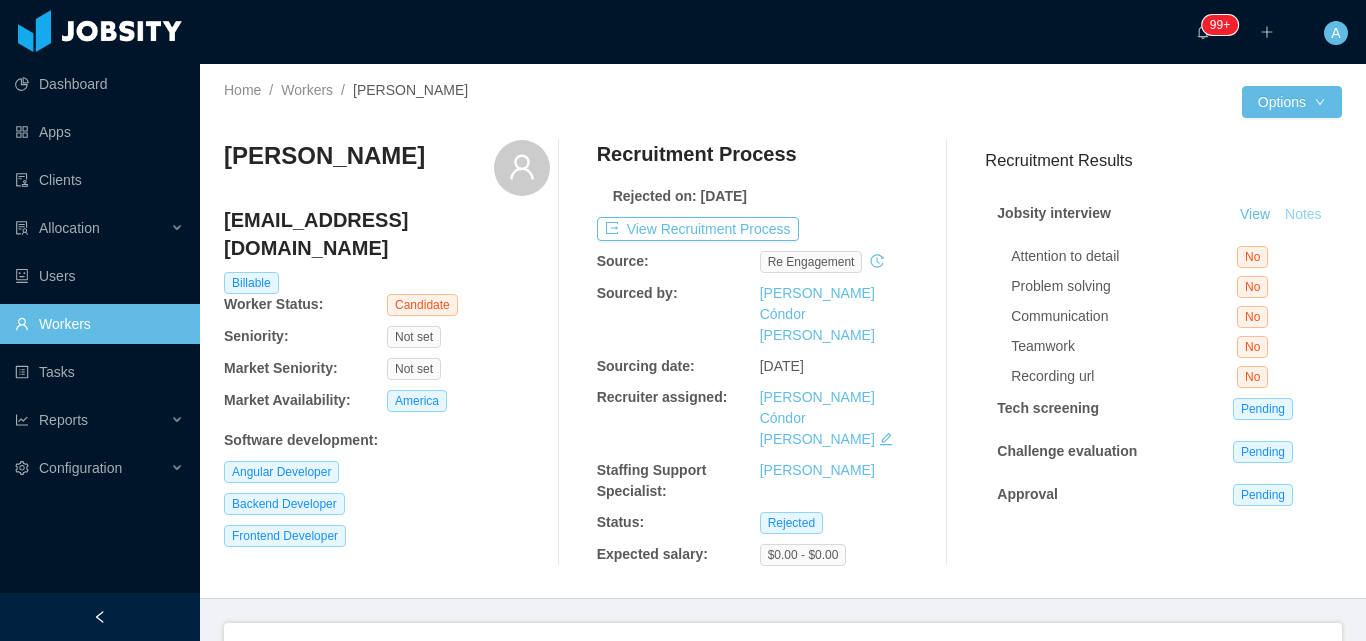 click on "Notes" at bounding box center (1303, 215) 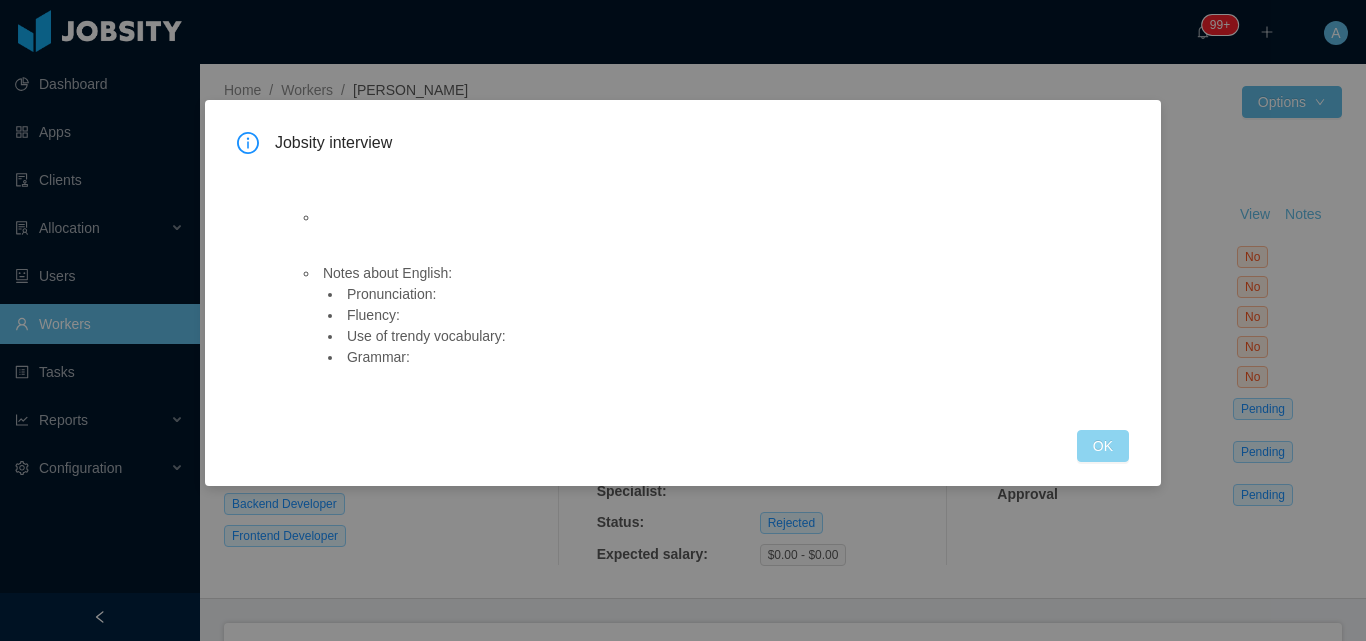 click on "OK" at bounding box center [1103, 446] 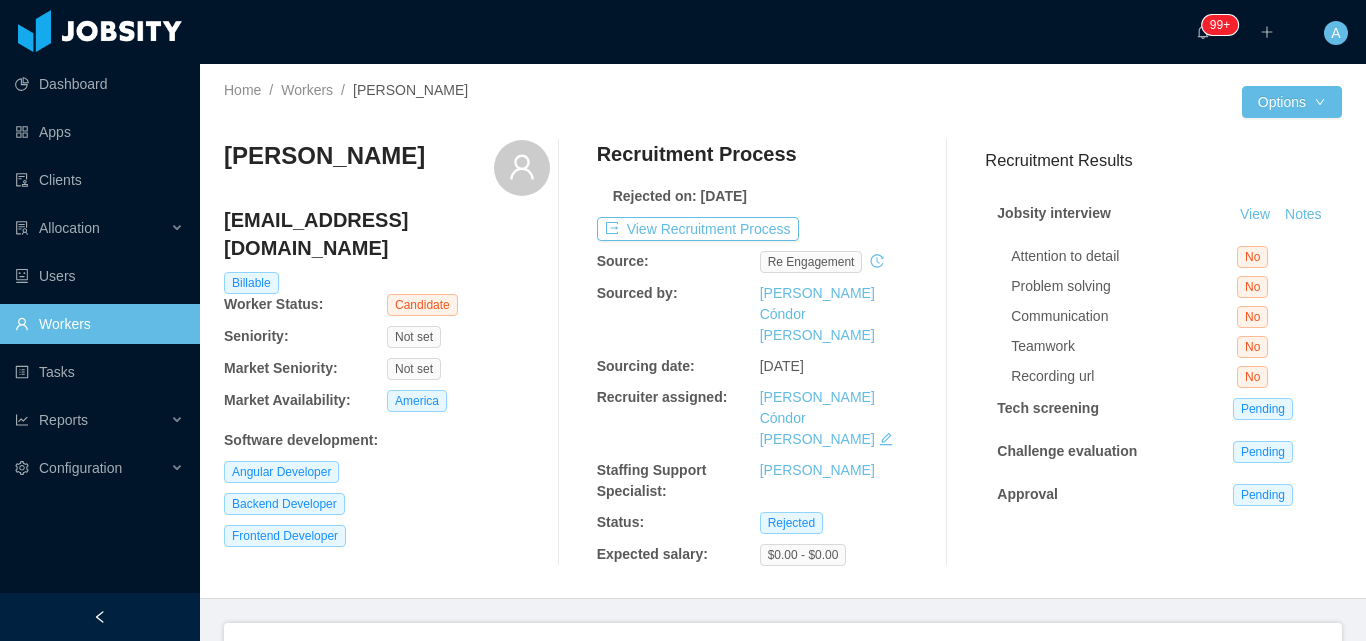 click on "Recruitment Process Rejected on: [DATE] View Recruitment Process  Source: re engagement Sourced by: [PERSON_NAME] Cóndor [PERSON_NAME] Sourcing date: [DATE] Recruiter assigned: [PERSON_NAME] Cóndor [PERSON_NAME]   Staffing Support Specialist: [PERSON_NAME] Status: Rejected Expected salary: $0.00 - $0.00" at bounding box center [760, 353] 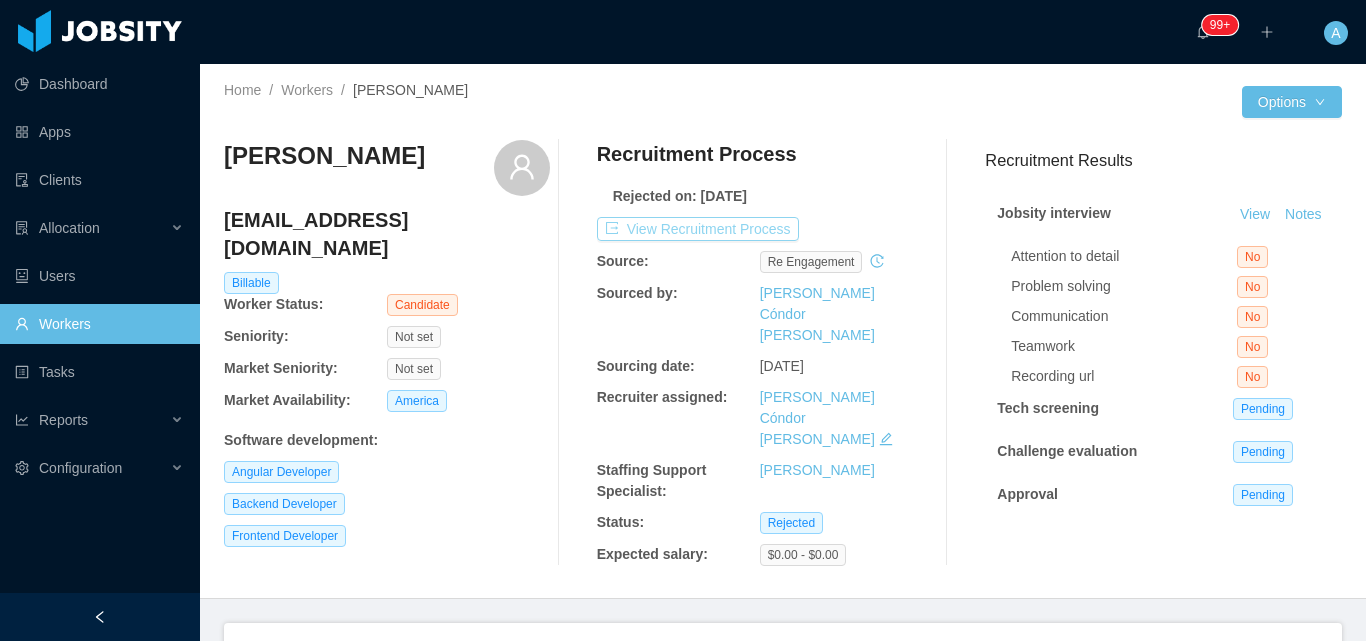 click on "View Recruitment Process" at bounding box center [698, 229] 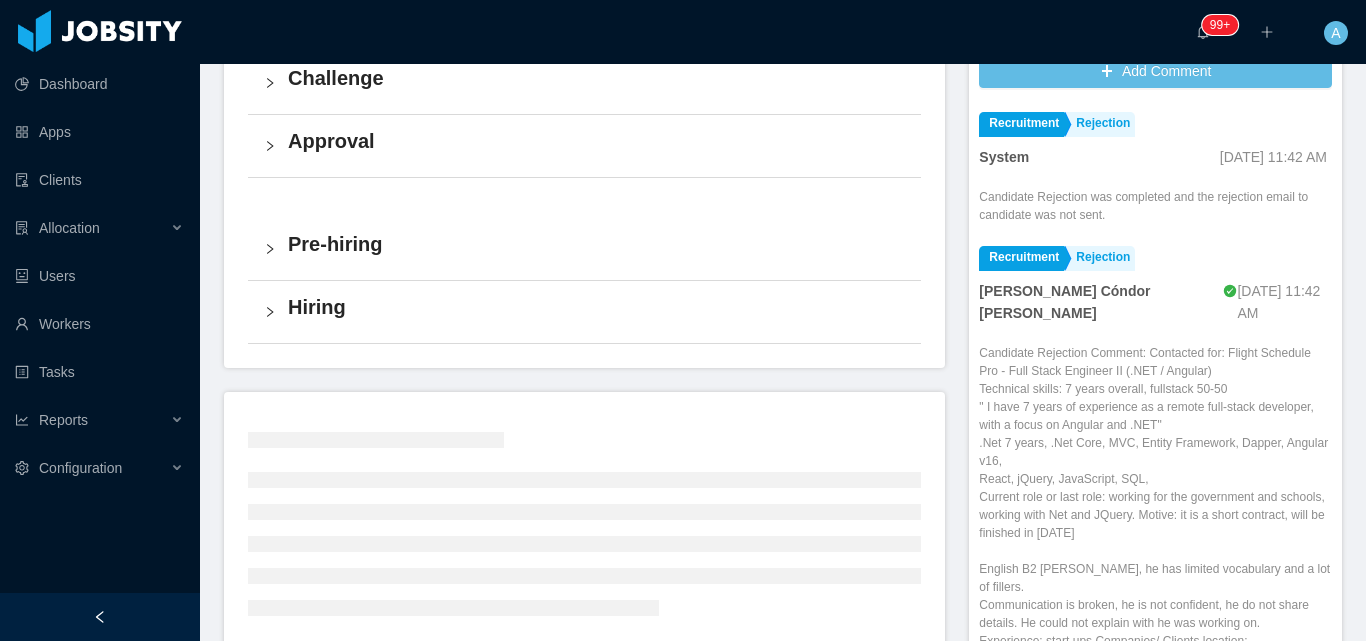 scroll, scrollTop: 619, scrollLeft: 0, axis: vertical 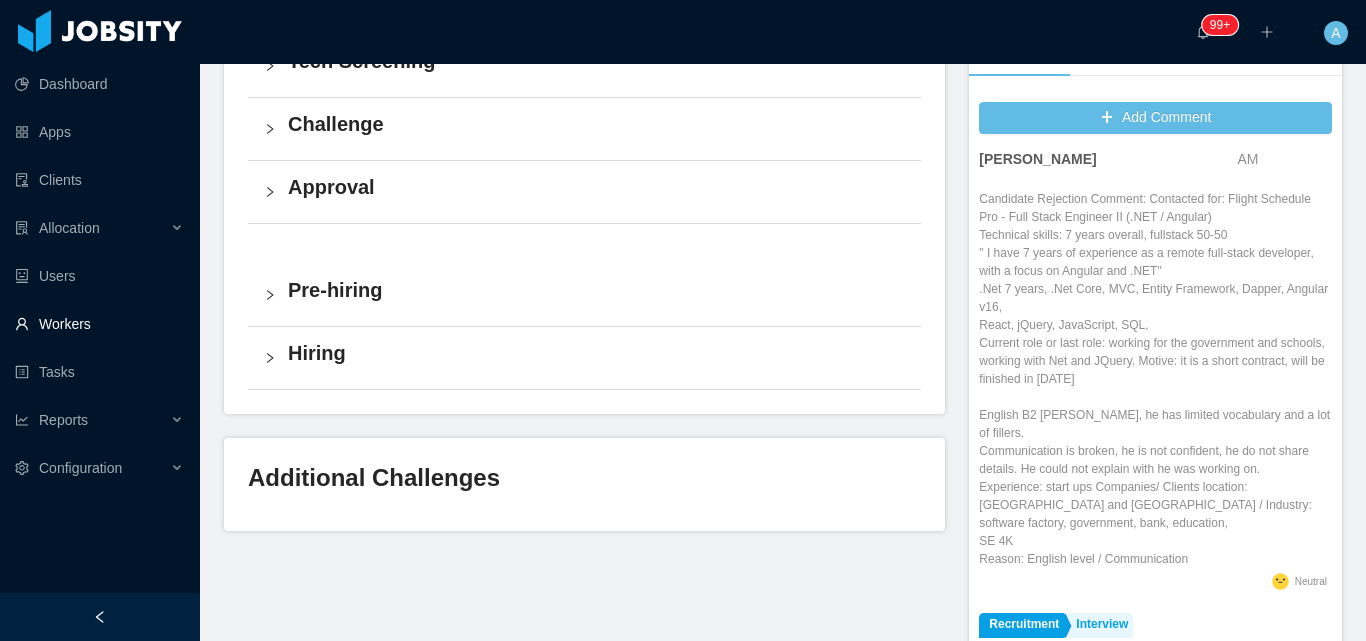 click on "Workers" at bounding box center (99, 324) 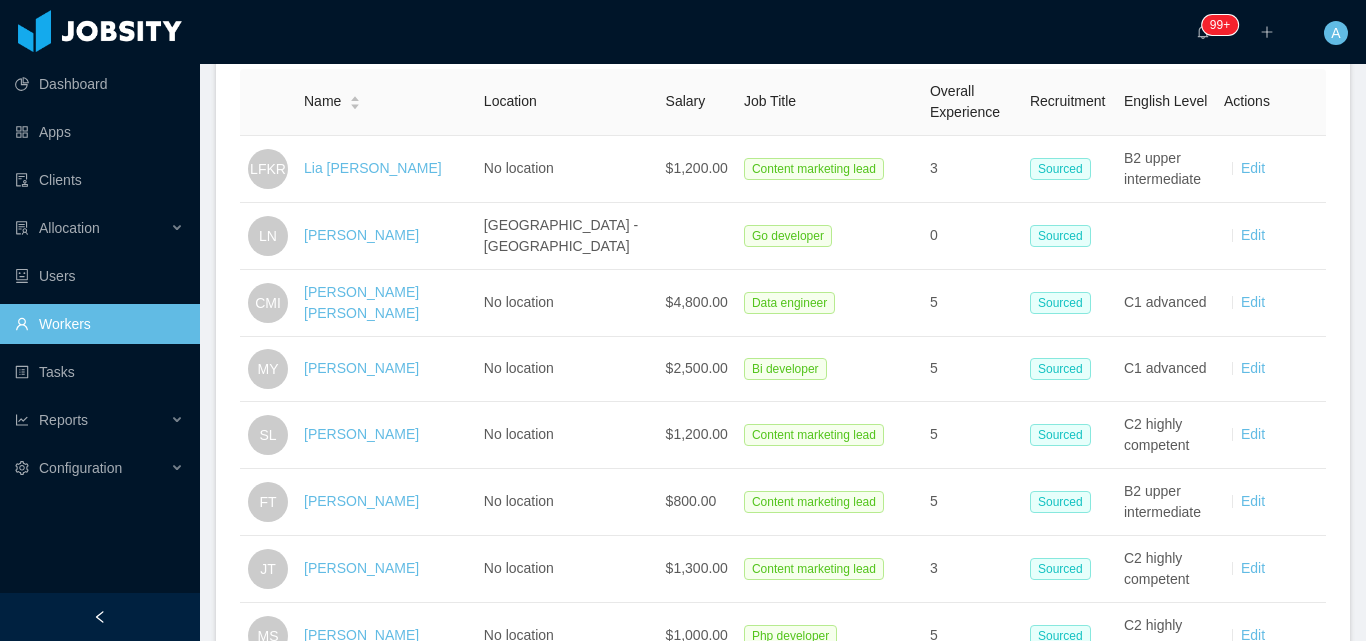 scroll, scrollTop: 19, scrollLeft: 0, axis: vertical 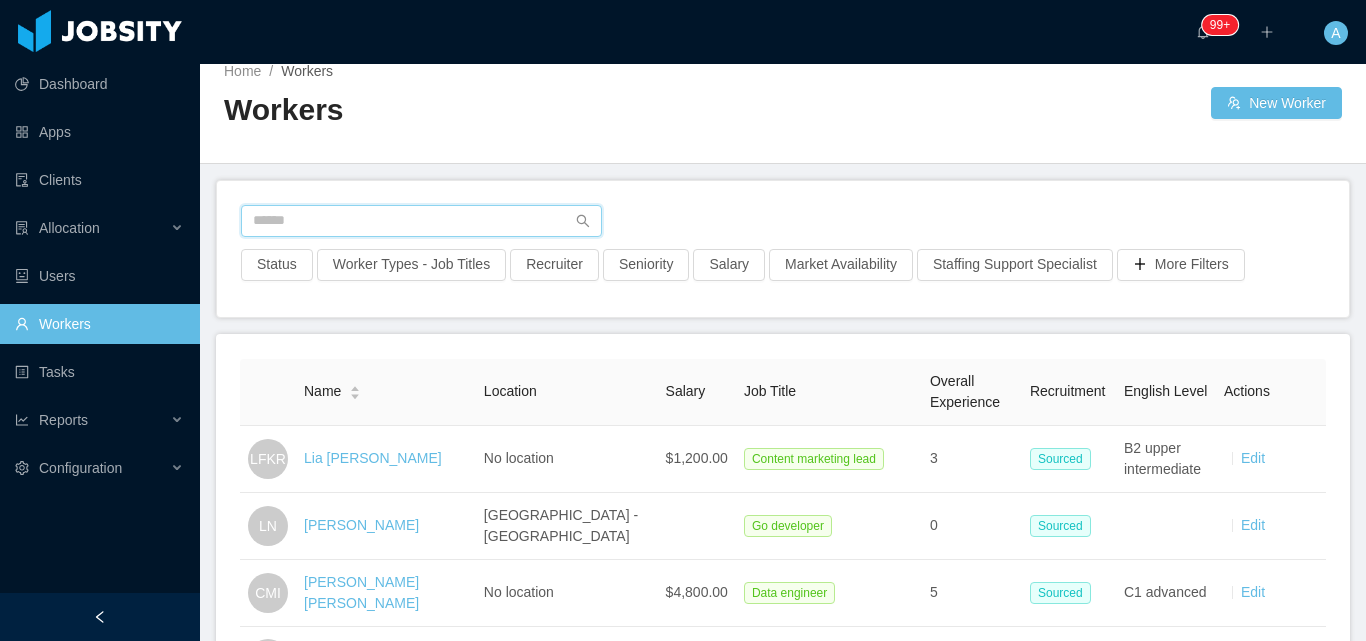 click at bounding box center [421, 221] 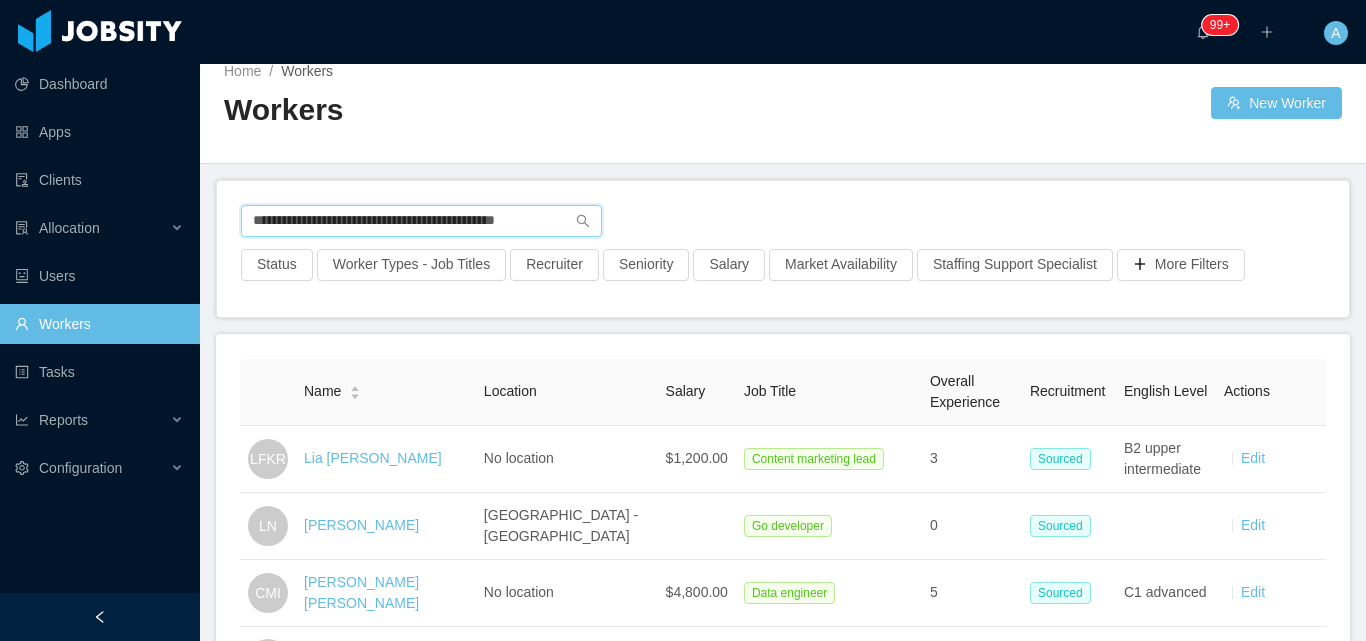 type on "**********" 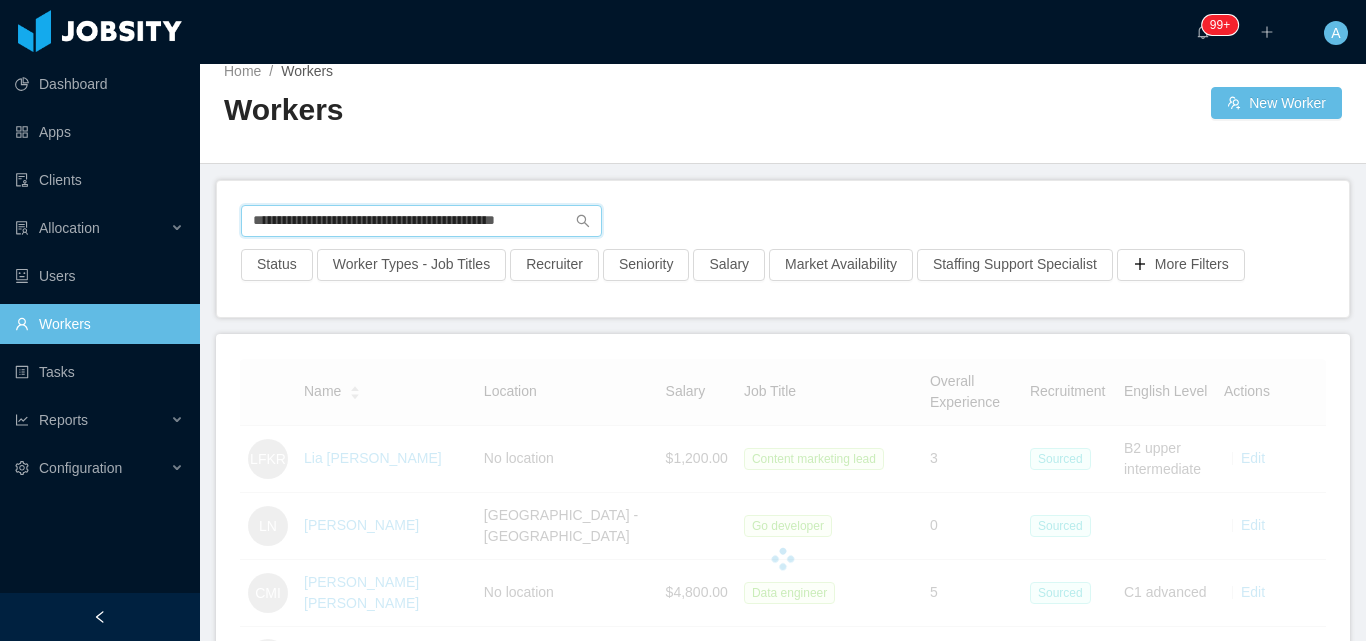 scroll, scrollTop: 119, scrollLeft: 0, axis: vertical 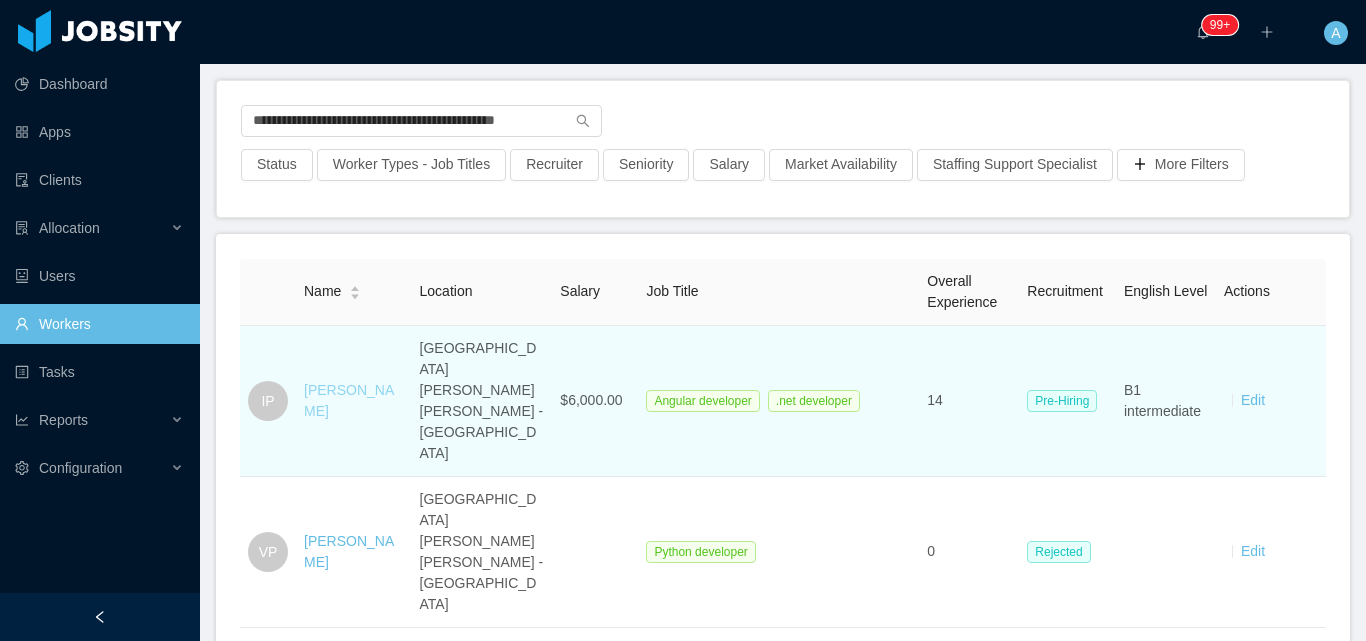 click on "[PERSON_NAME]" at bounding box center (349, 400) 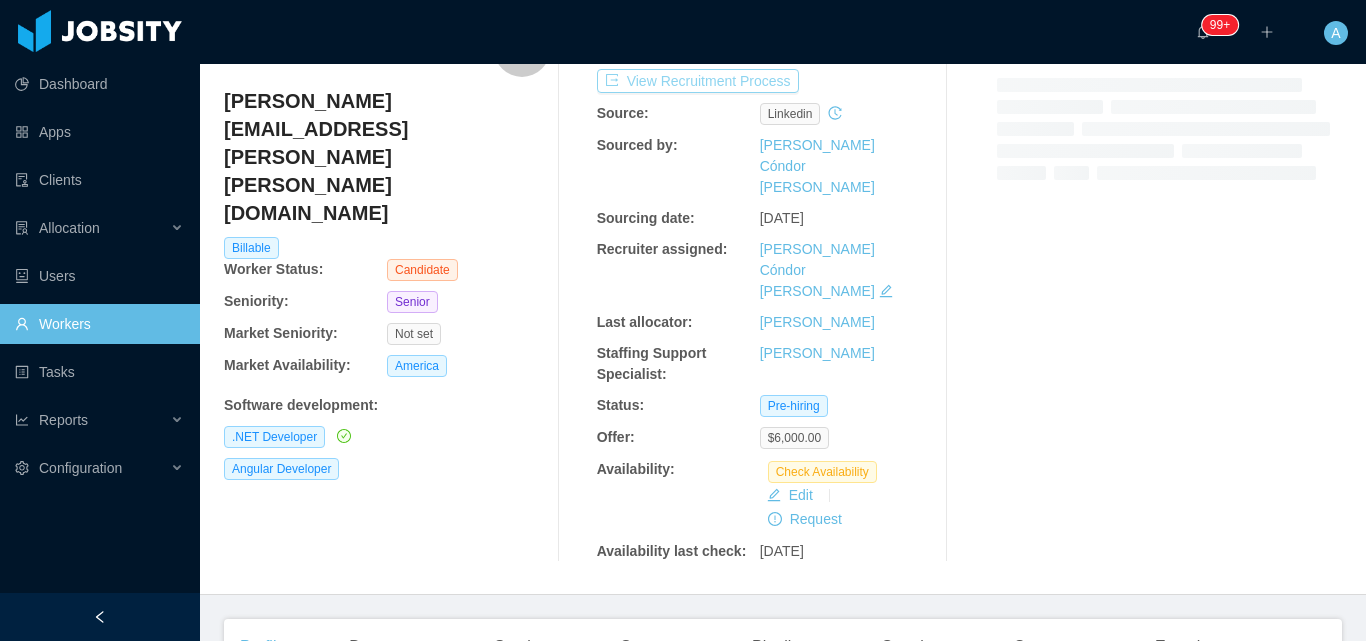 click on "View Recruitment Process" at bounding box center [698, 81] 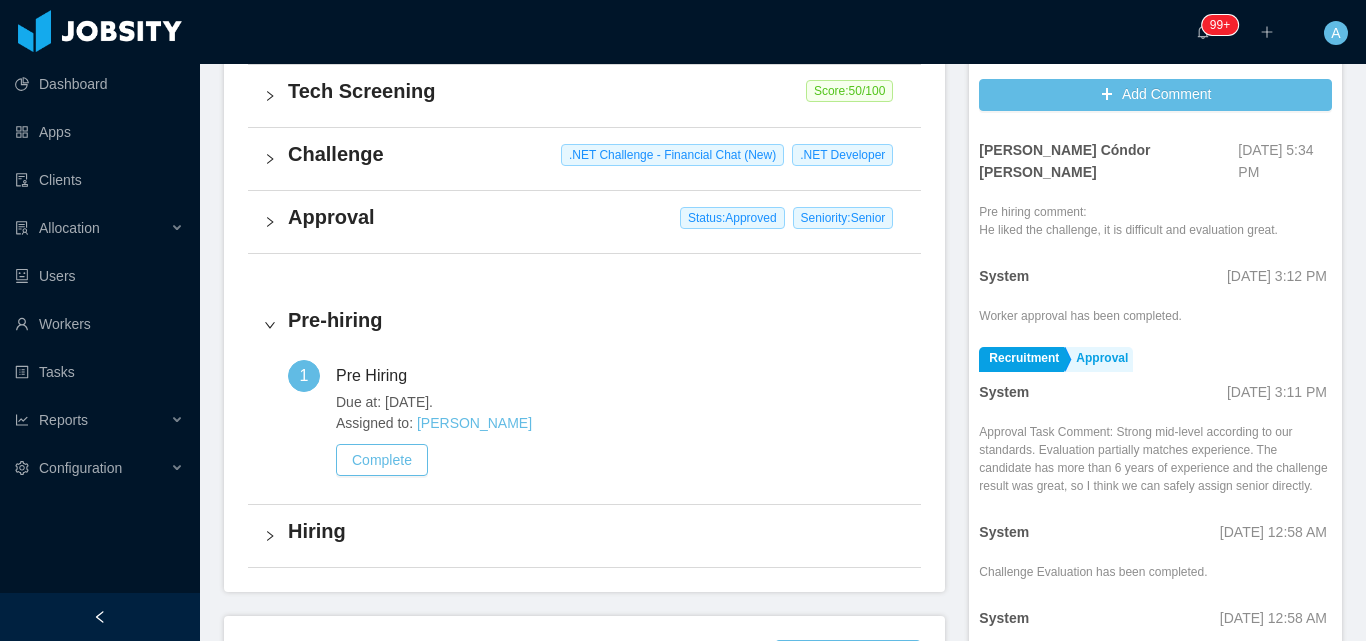 scroll, scrollTop: 719, scrollLeft: 0, axis: vertical 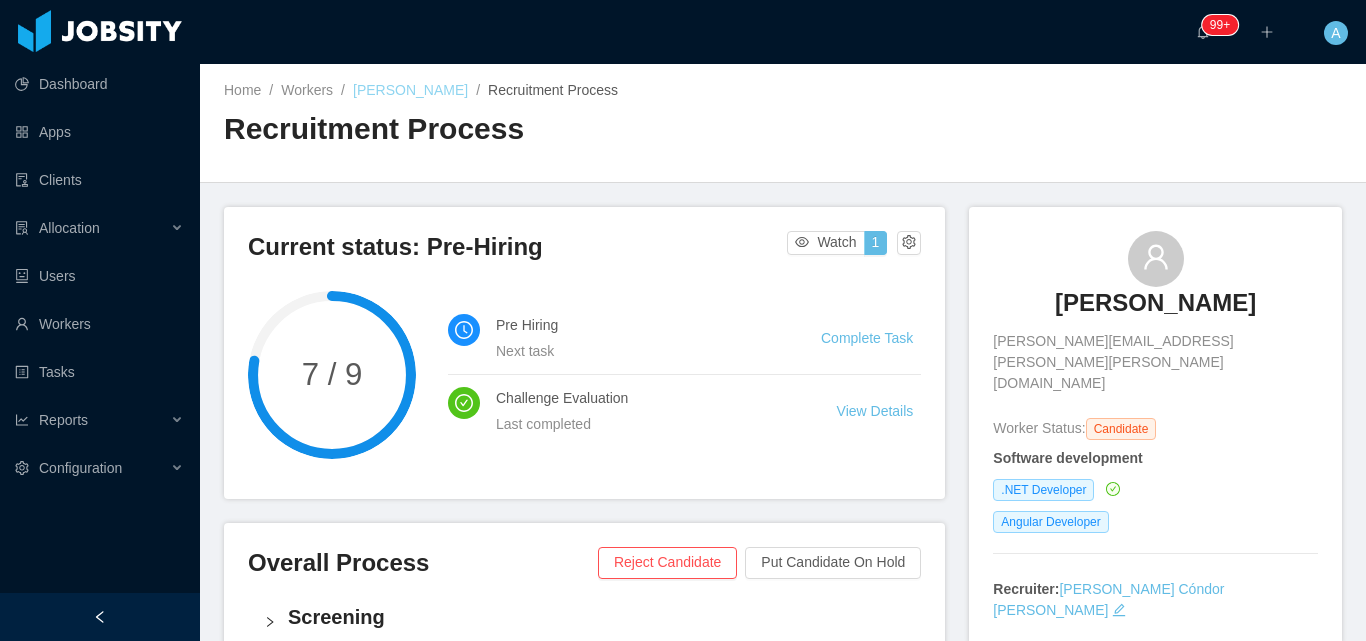 click on "[PERSON_NAME]" at bounding box center (410, 90) 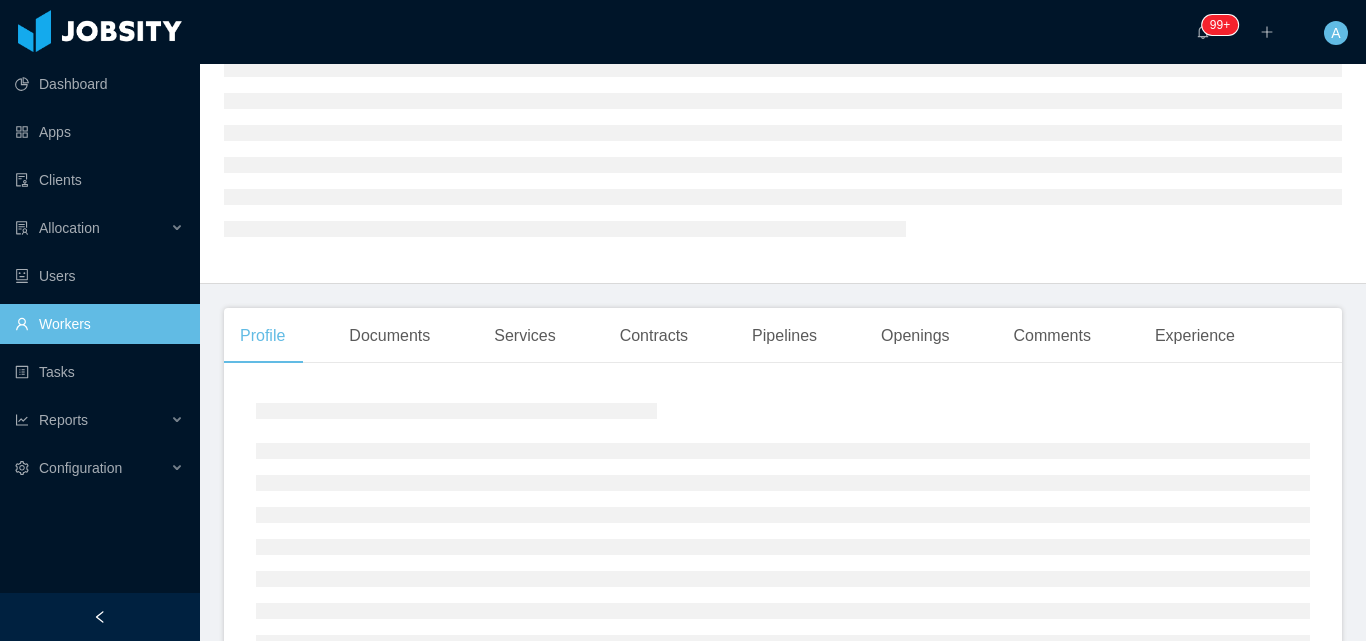 scroll, scrollTop: 100, scrollLeft: 0, axis: vertical 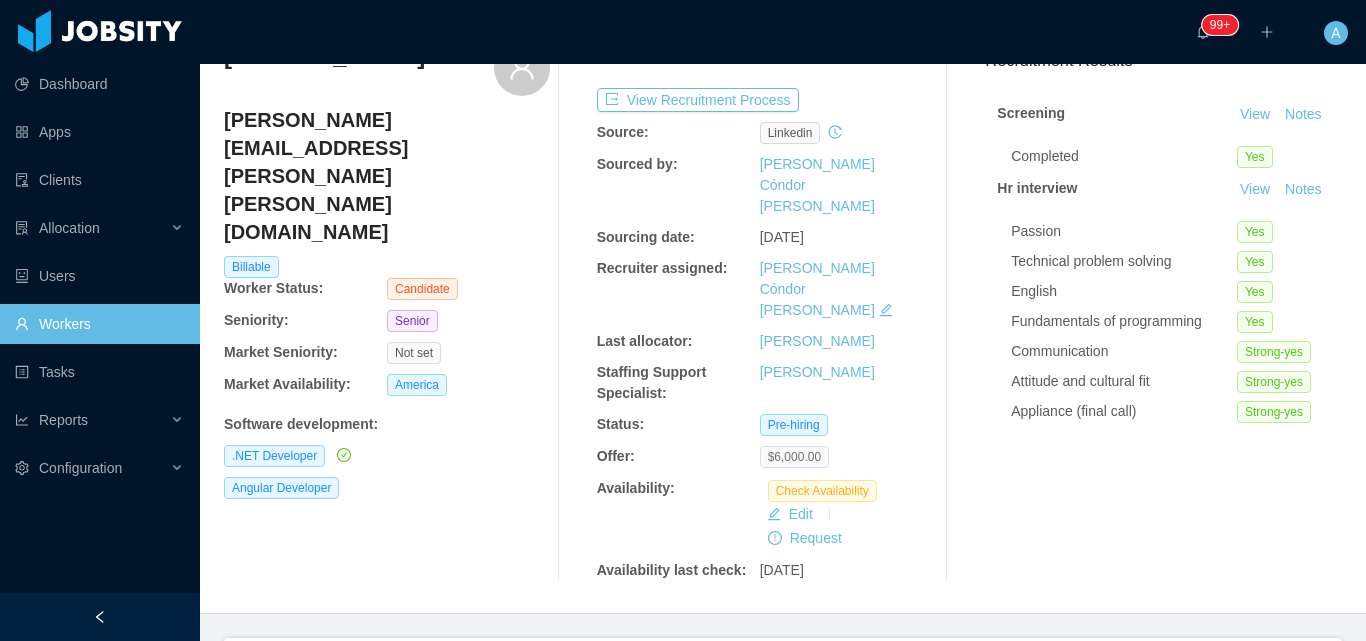 click on "$6,000.00" at bounding box center [794, 457] 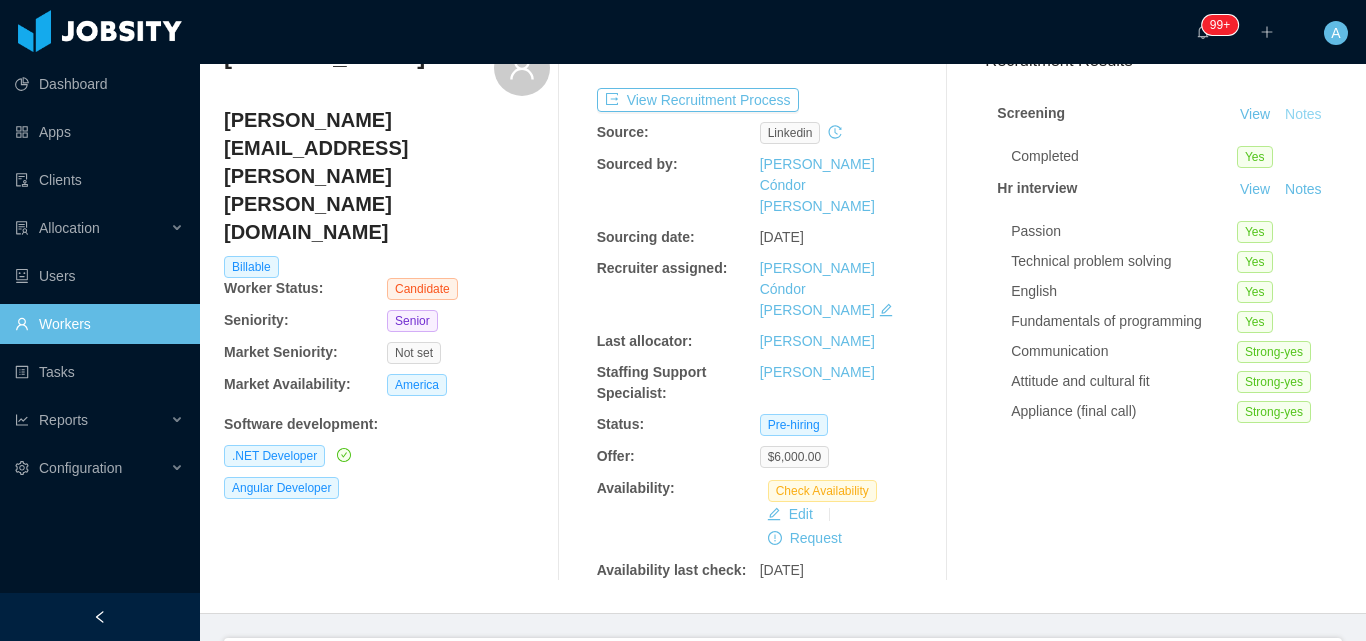 click on "Notes" at bounding box center (1303, 115) 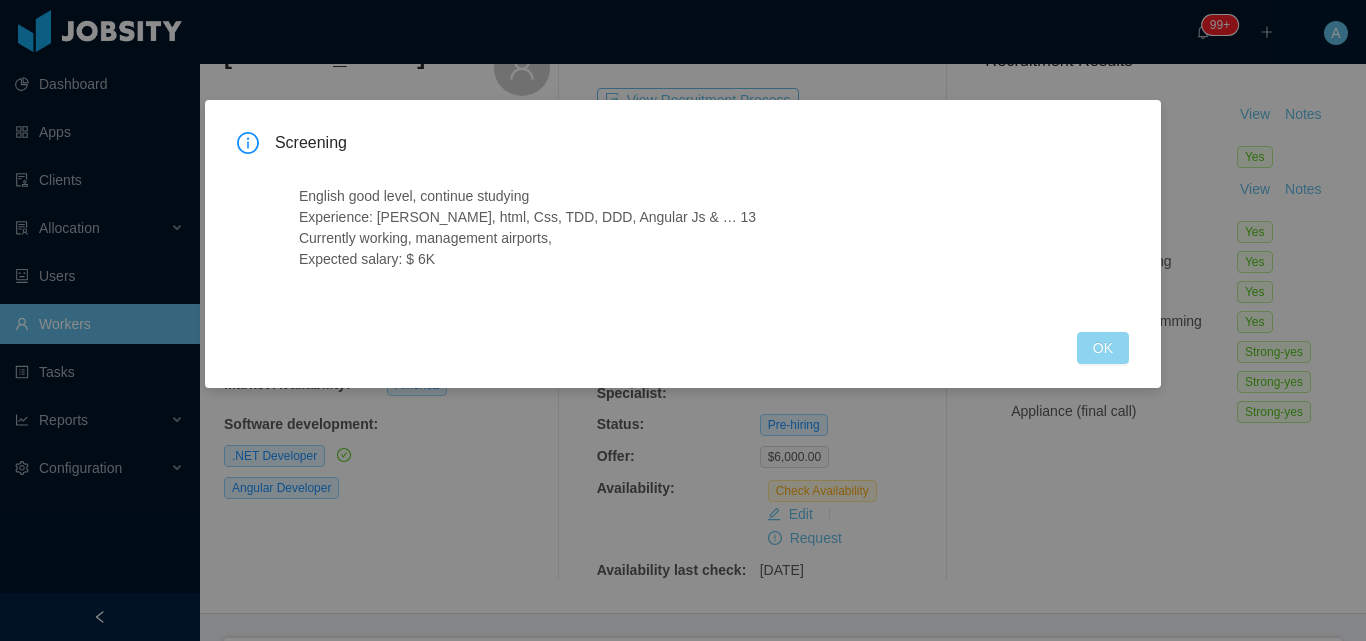 click on "OK" at bounding box center (1103, 348) 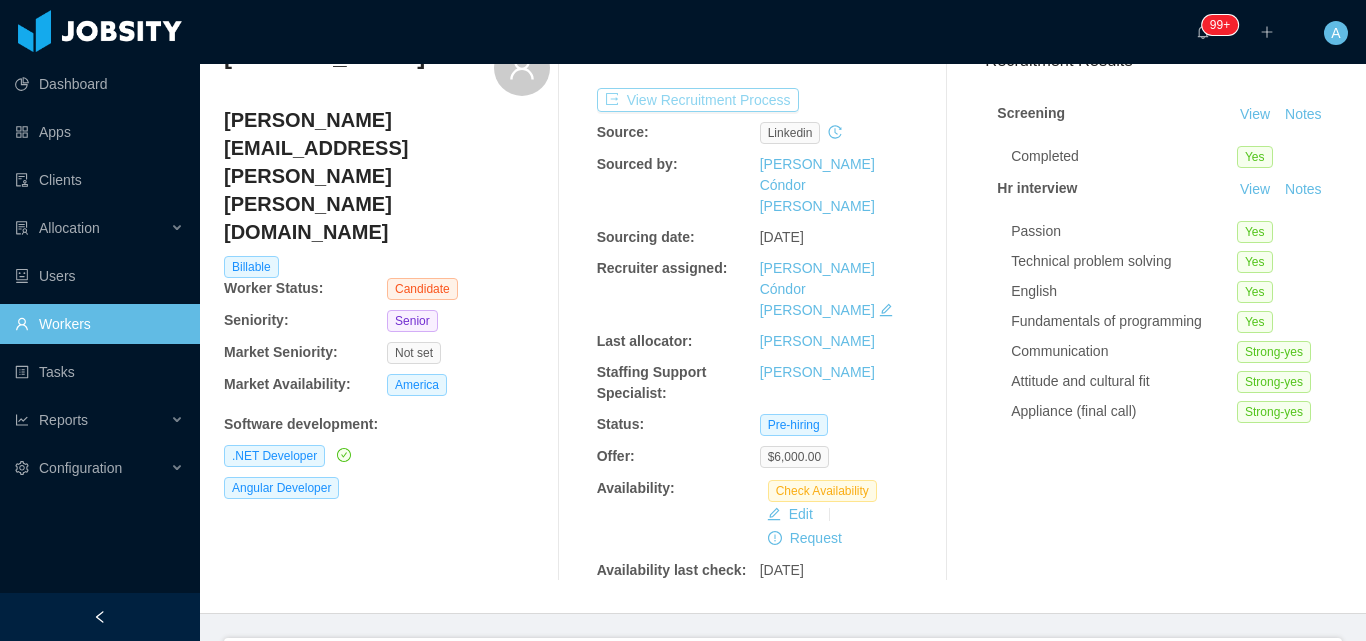 click on "View Recruitment Process" at bounding box center [698, 100] 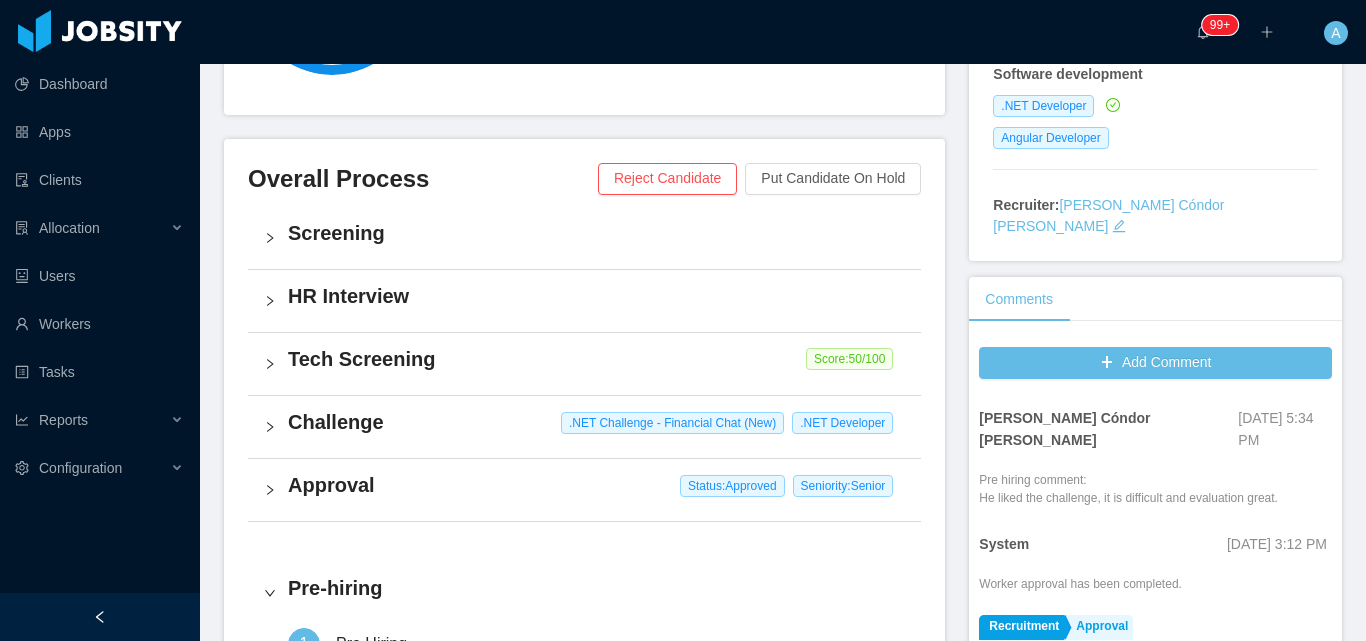 scroll, scrollTop: 465, scrollLeft: 0, axis: vertical 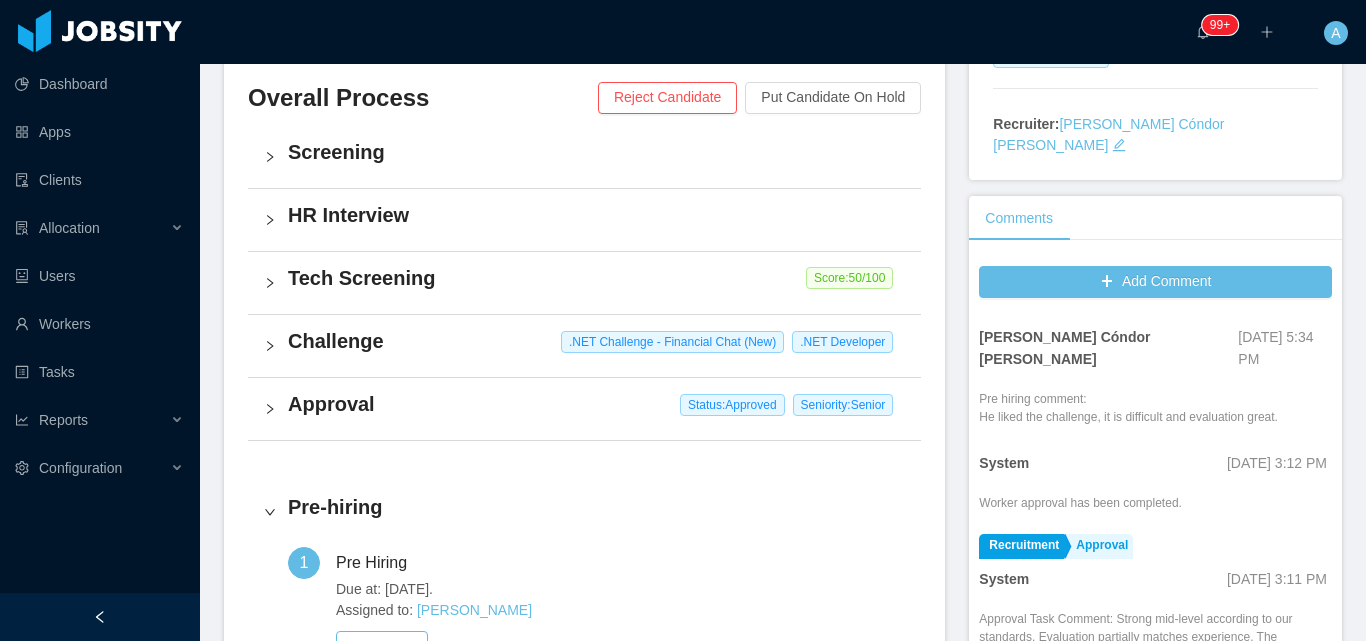 click on "Screening" at bounding box center (584, 157) 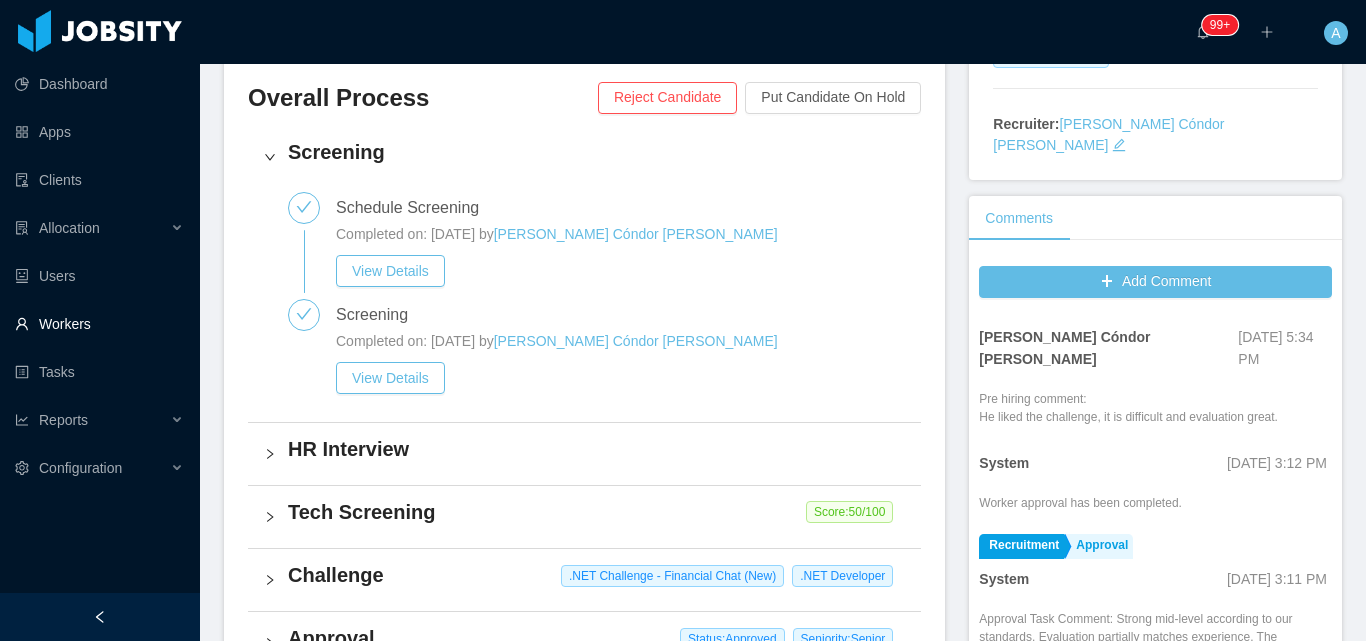 click on "Workers" at bounding box center (99, 324) 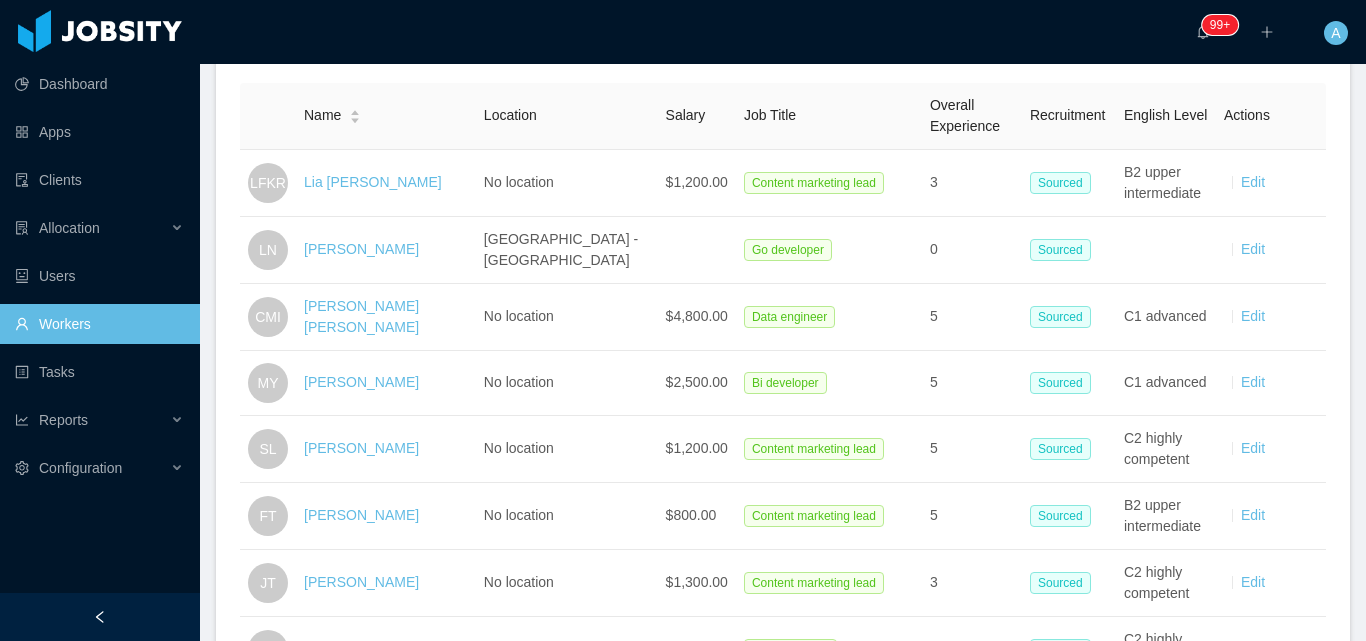 scroll, scrollTop: 0, scrollLeft: 0, axis: both 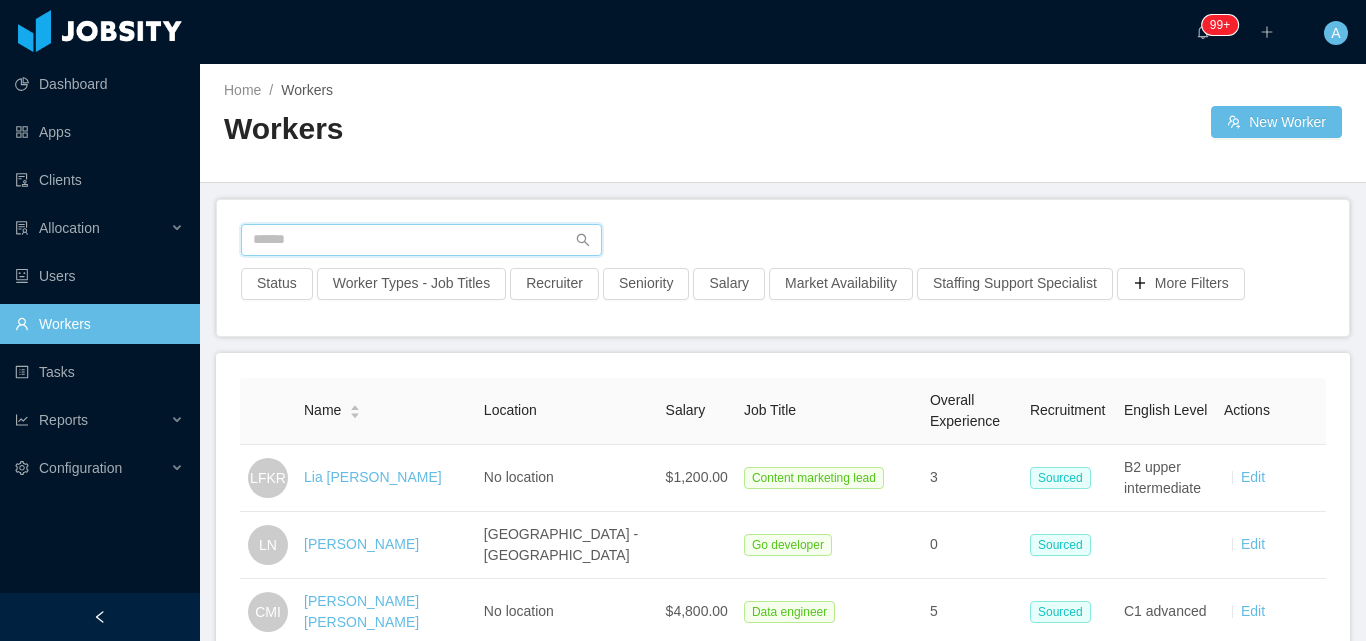 click at bounding box center (421, 240) 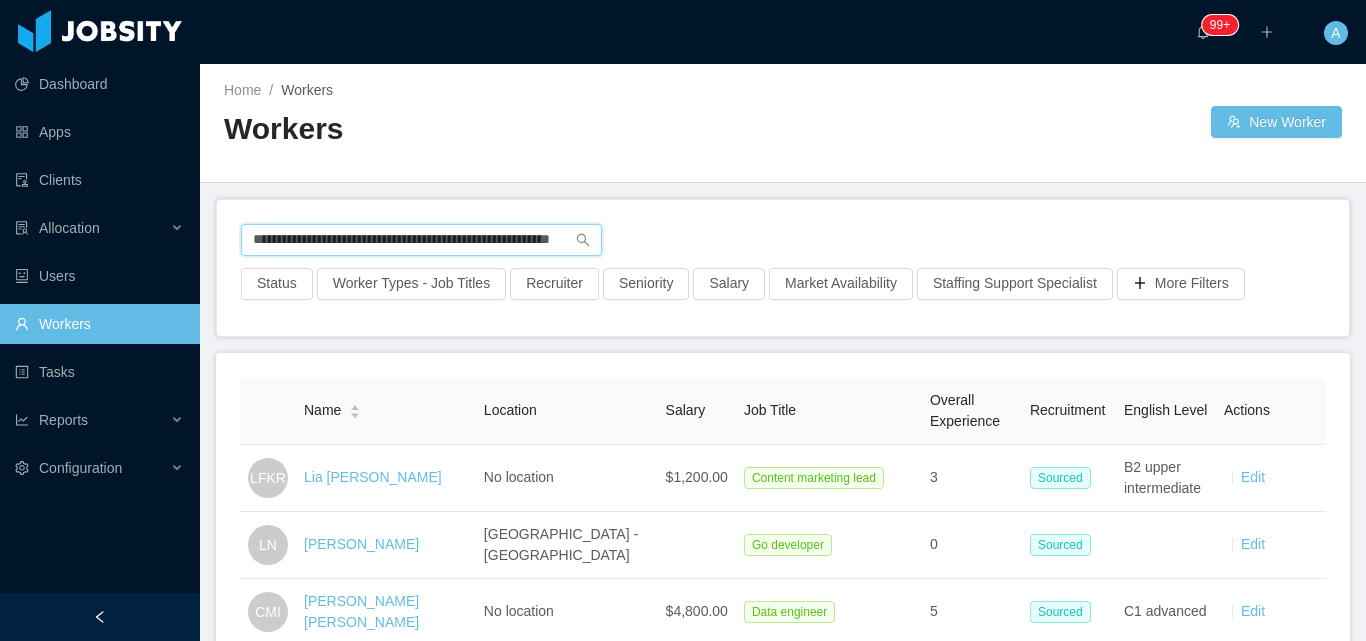 scroll, scrollTop: 0, scrollLeft: 59, axis: horizontal 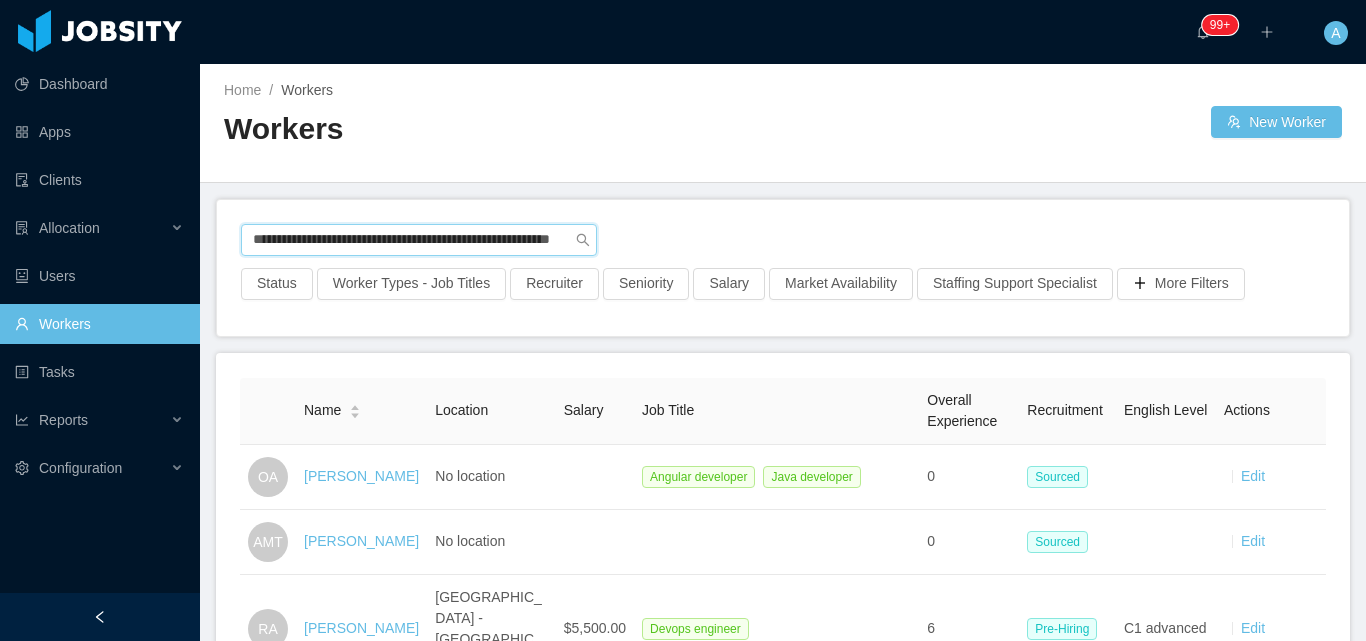 drag, startPoint x: 253, startPoint y: 241, endPoint x: 871, endPoint y: 202, distance: 619.2294 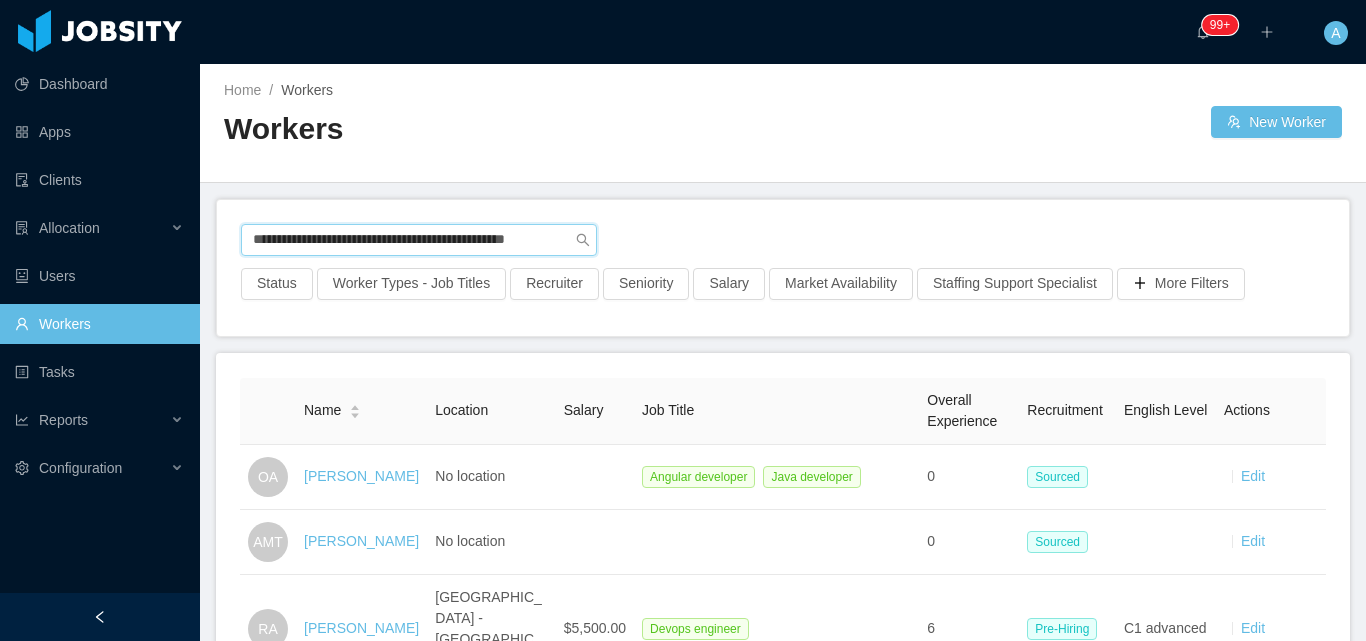 scroll, scrollTop: 0, scrollLeft: 25, axis: horizontal 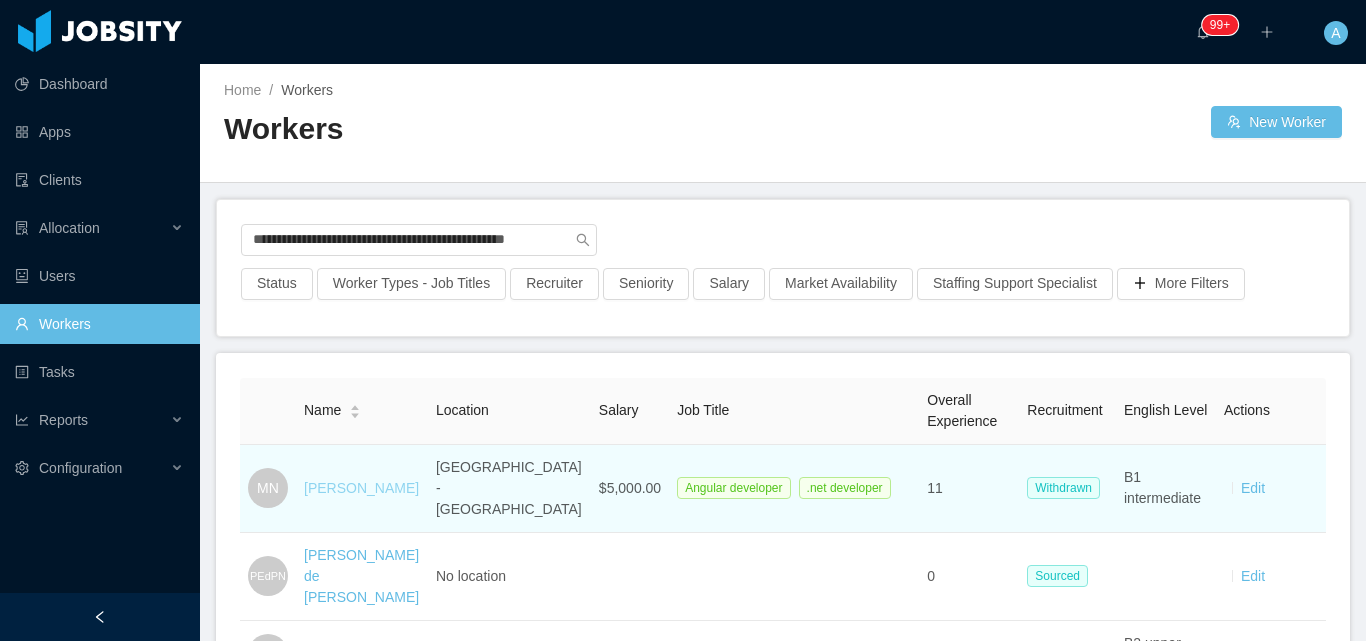 click on "[PERSON_NAME]" at bounding box center [361, 488] 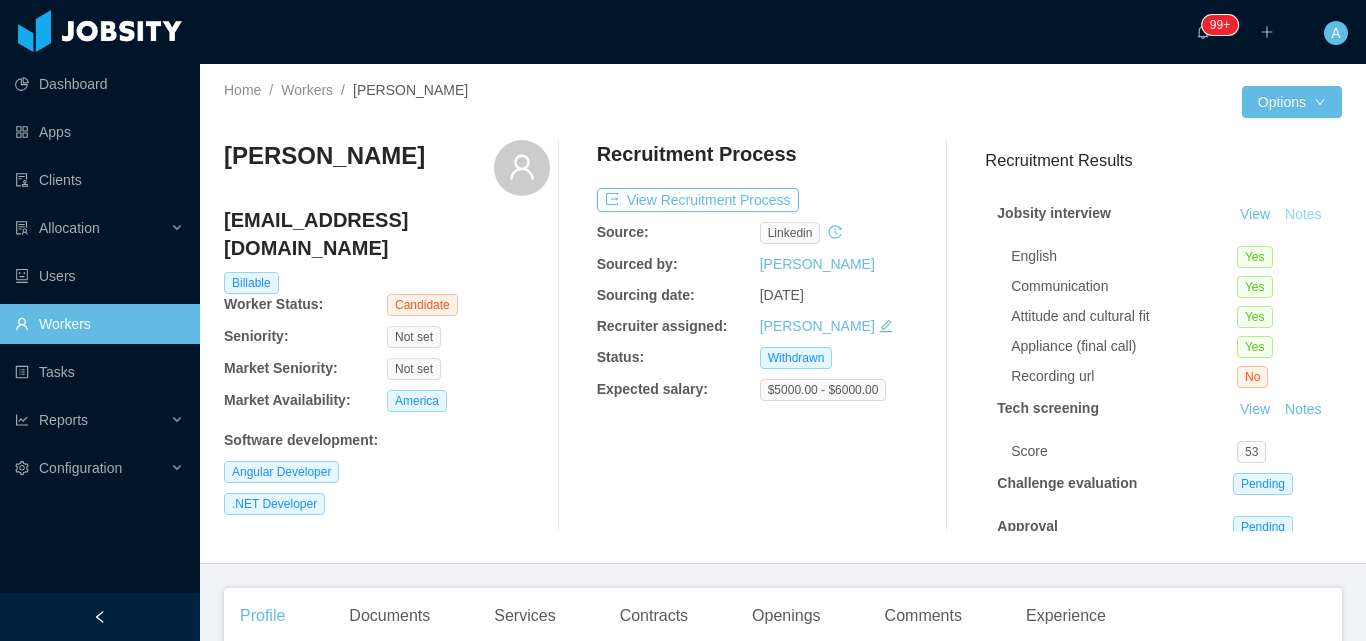 click on "Notes" at bounding box center [1303, 215] 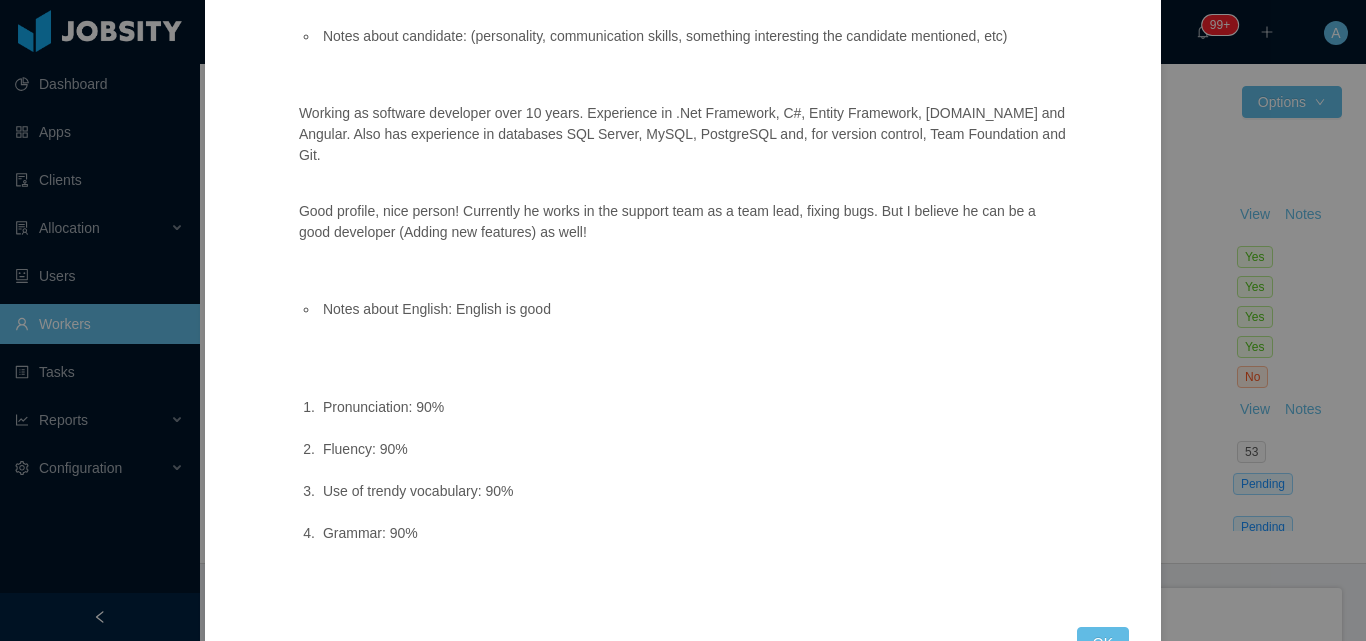 scroll, scrollTop: 226, scrollLeft: 0, axis: vertical 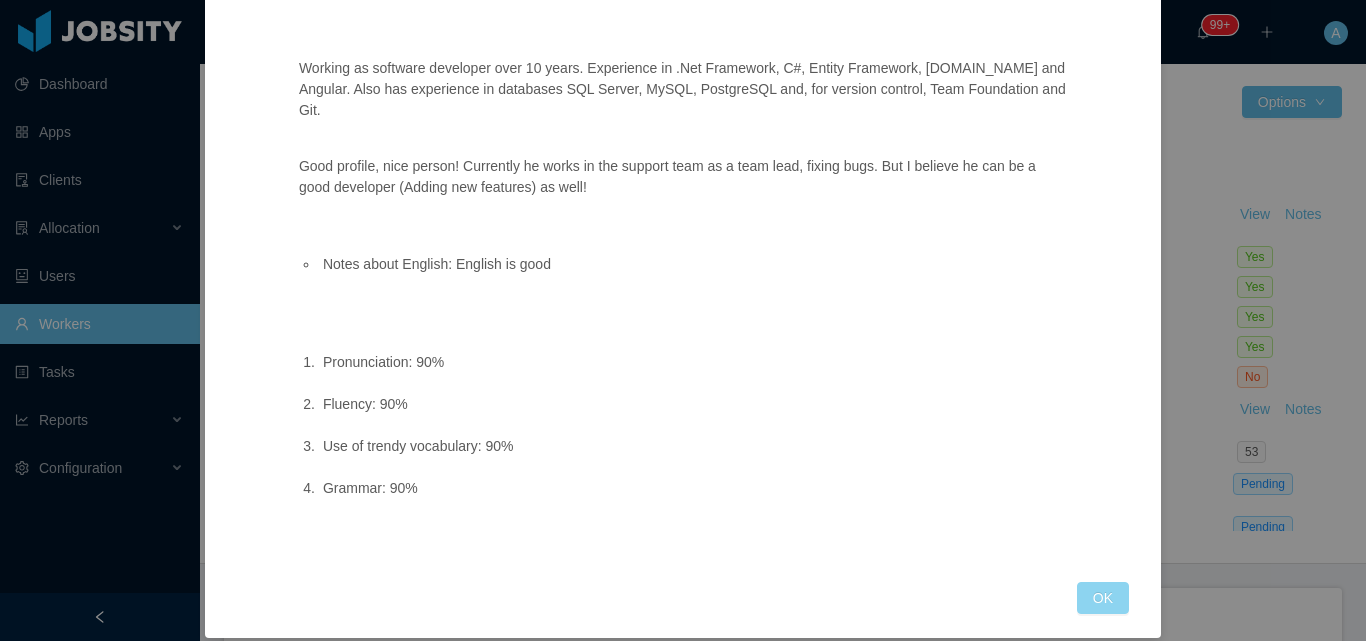 click on "OK" at bounding box center (1103, 598) 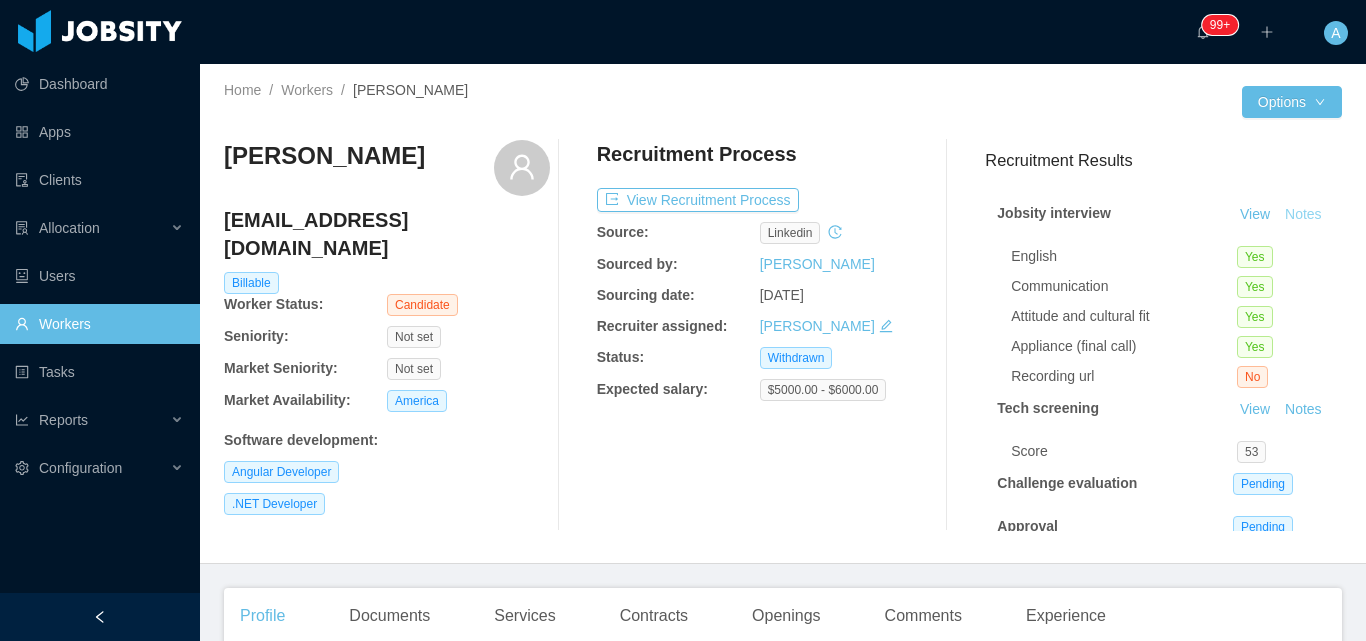 scroll, scrollTop: 126, scrollLeft: 0, axis: vertical 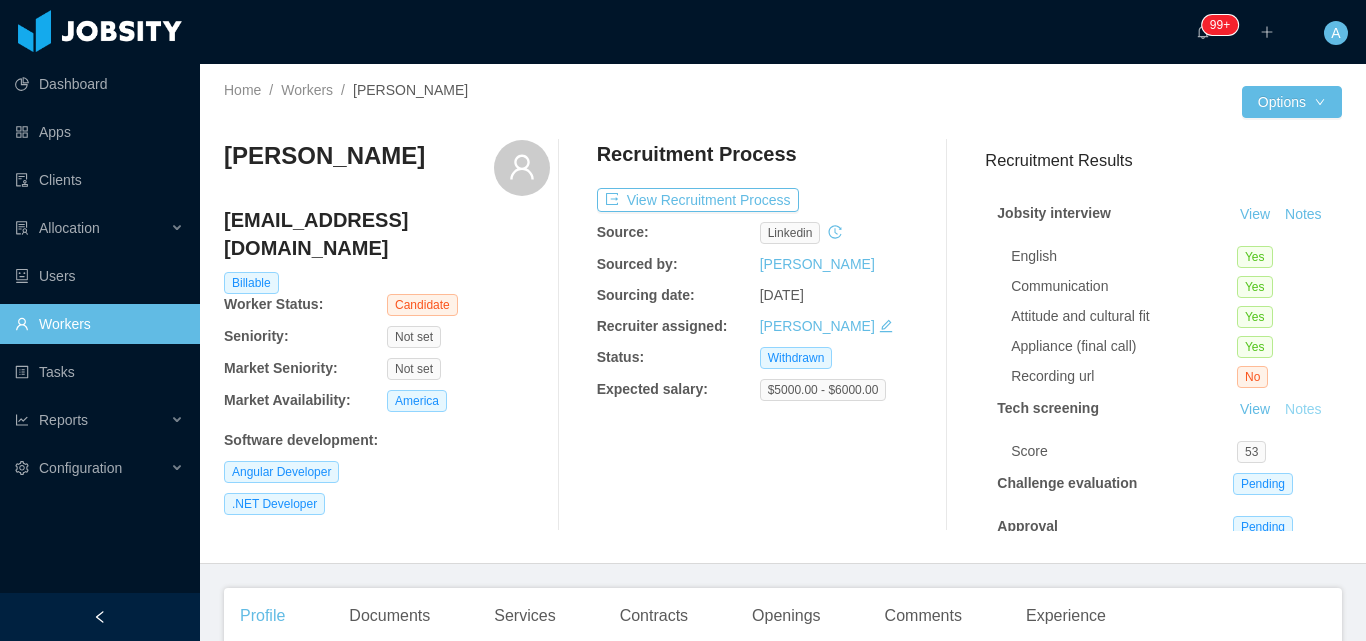 click on "Notes" at bounding box center (1303, 410) 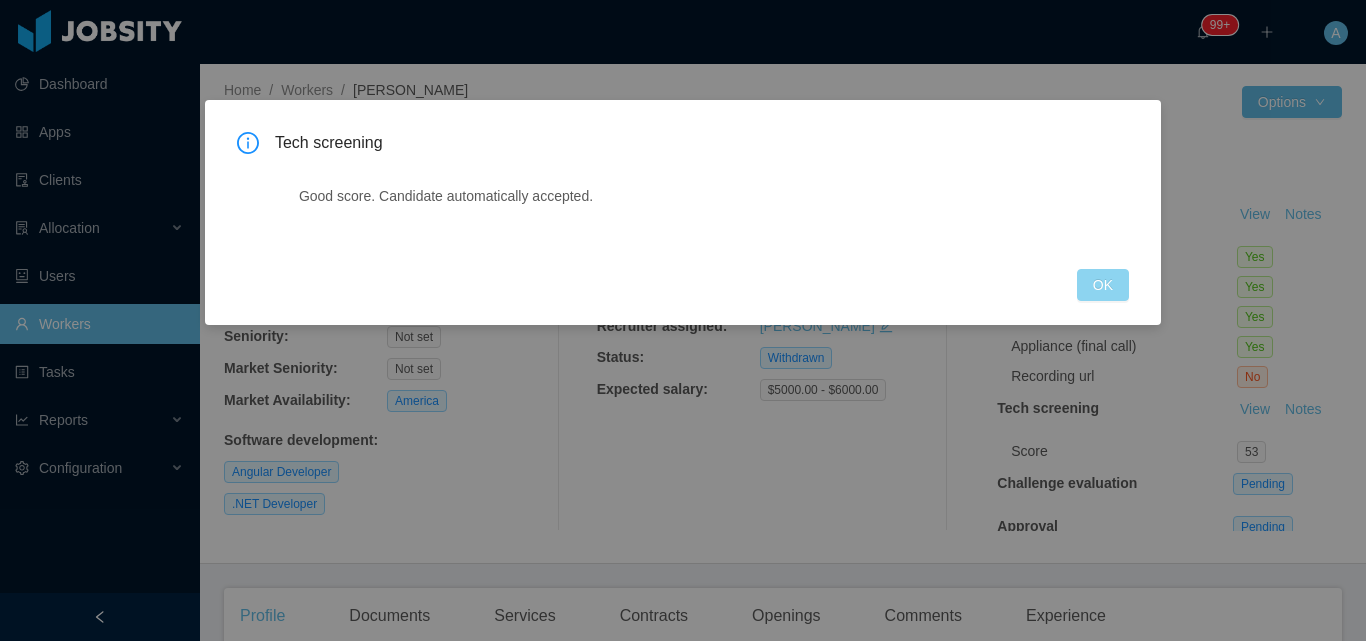 click on "OK" at bounding box center (1103, 285) 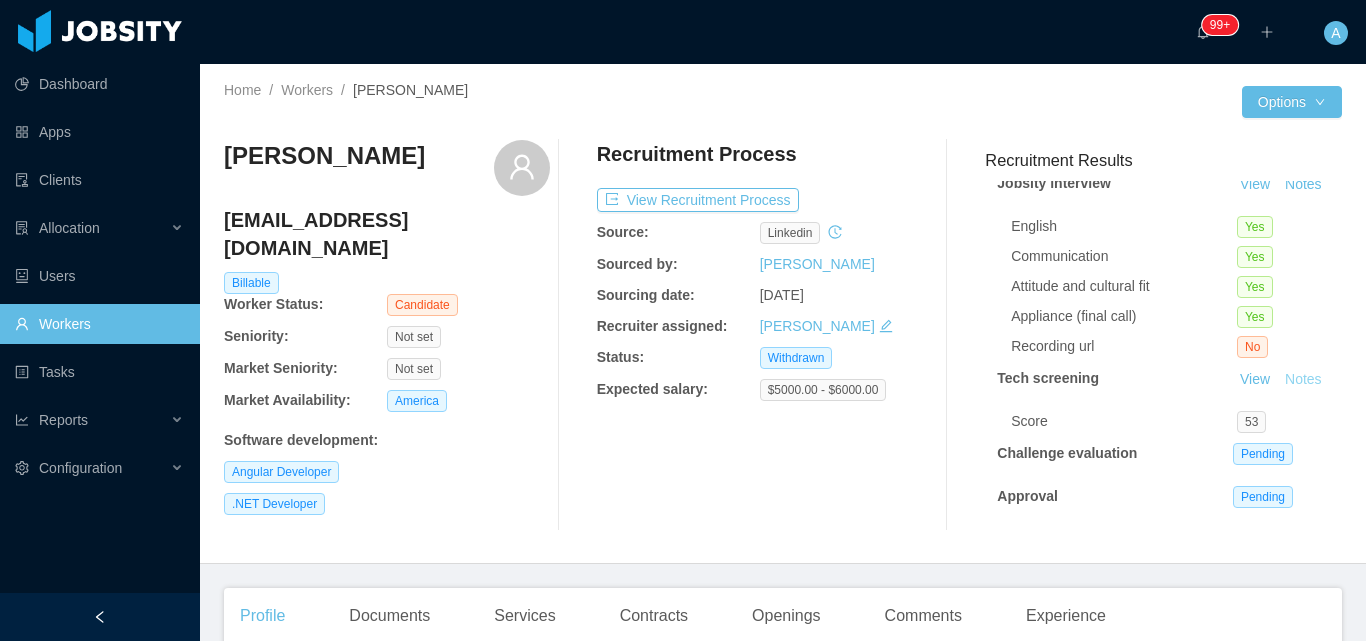 scroll, scrollTop: 87, scrollLeft: 0, axis: vertical 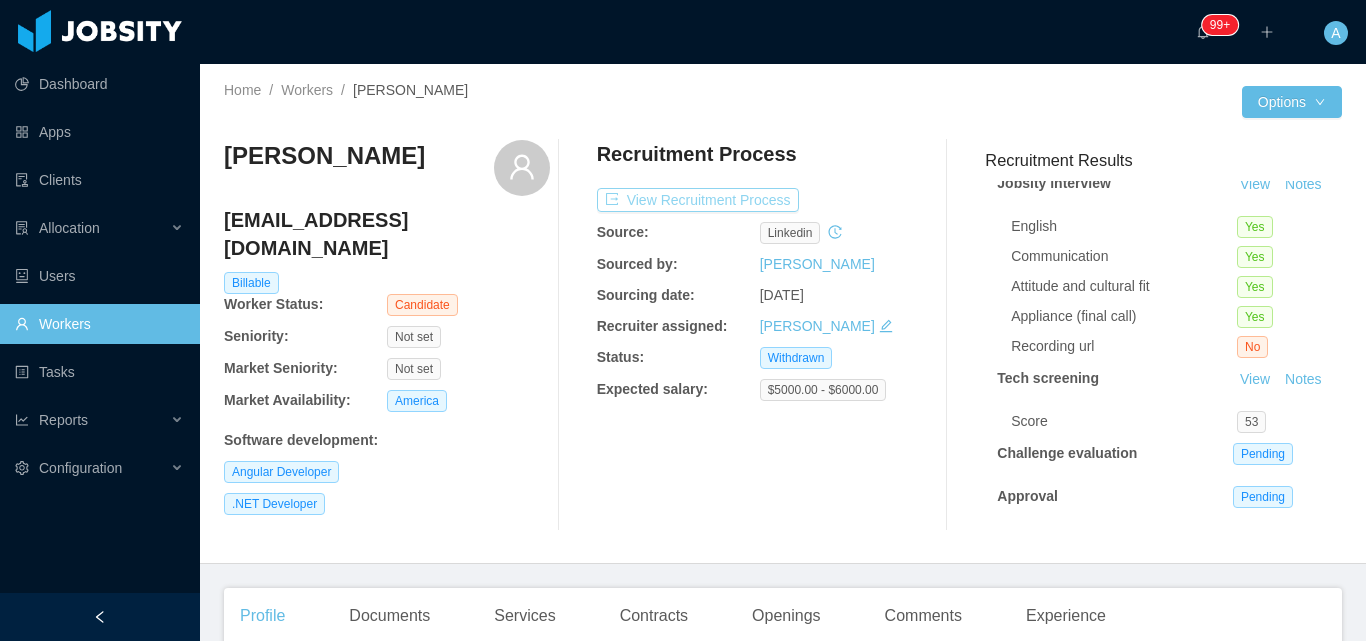 click on "View Recruitment Process" at bounding box center (698, 200) 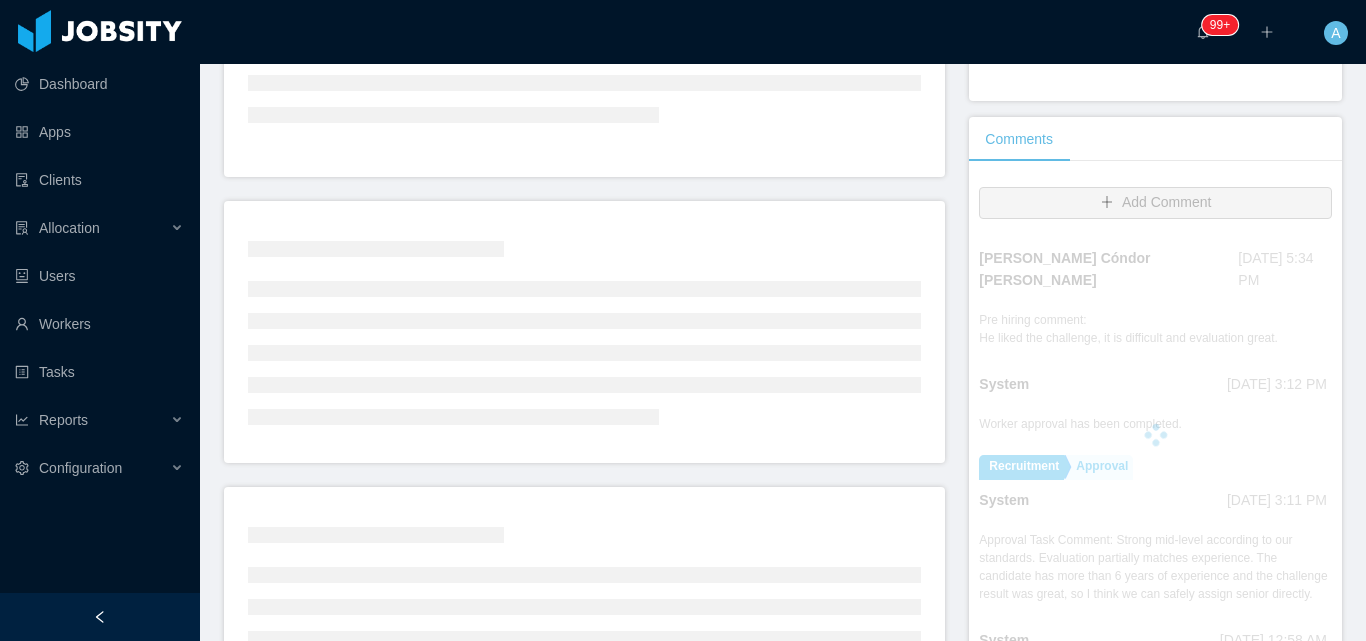 scroll, scrollTop: 400, scrollLeft: 0, axis: vertical 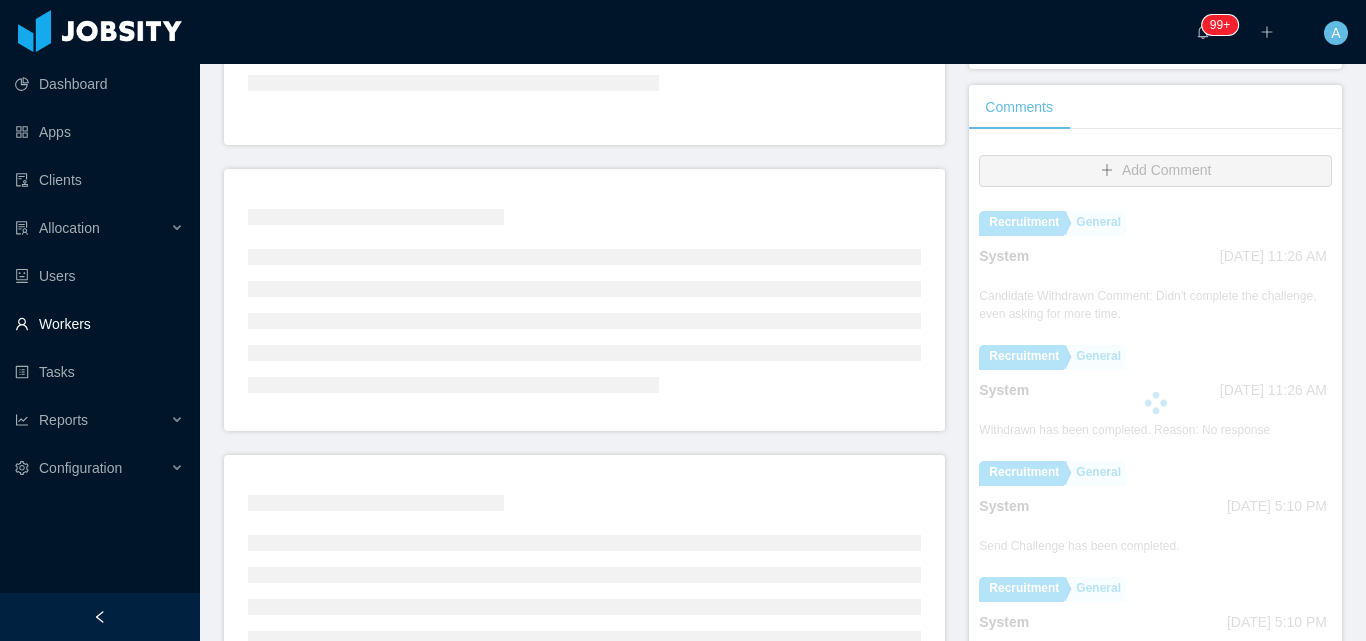 click on "Workers" at bounding box center [99, 324] 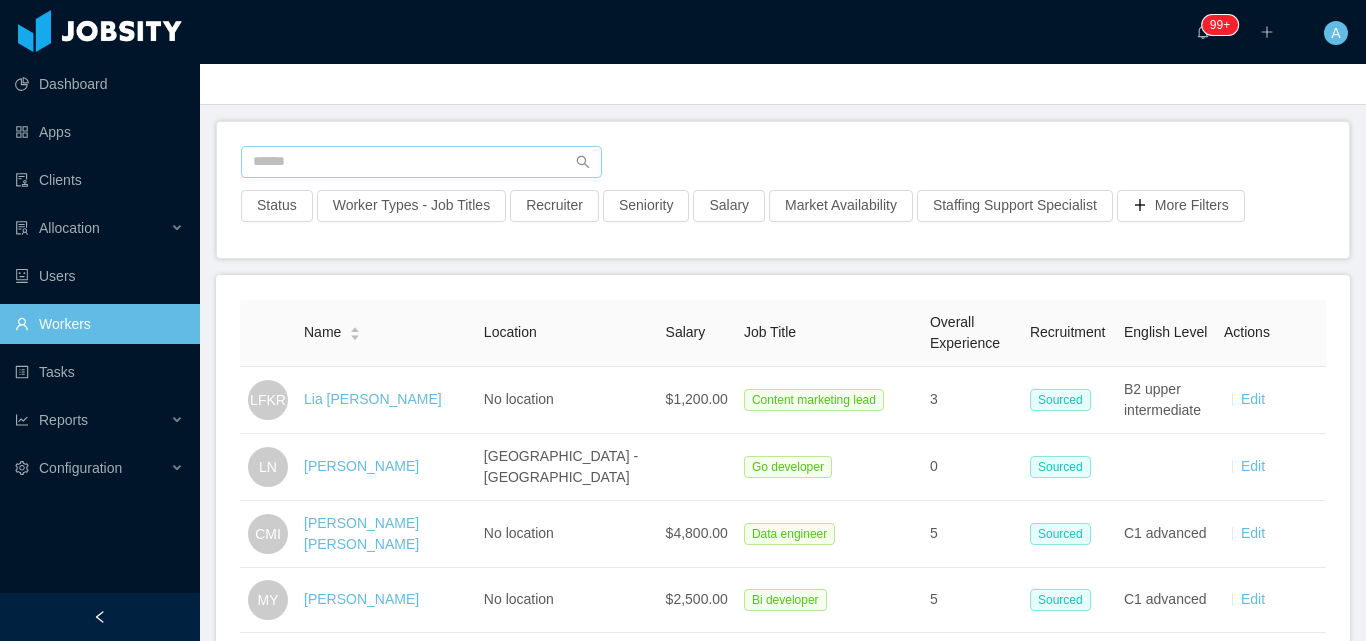 scroll, scrollTop: 0, scrollLeft: 0, axis: both 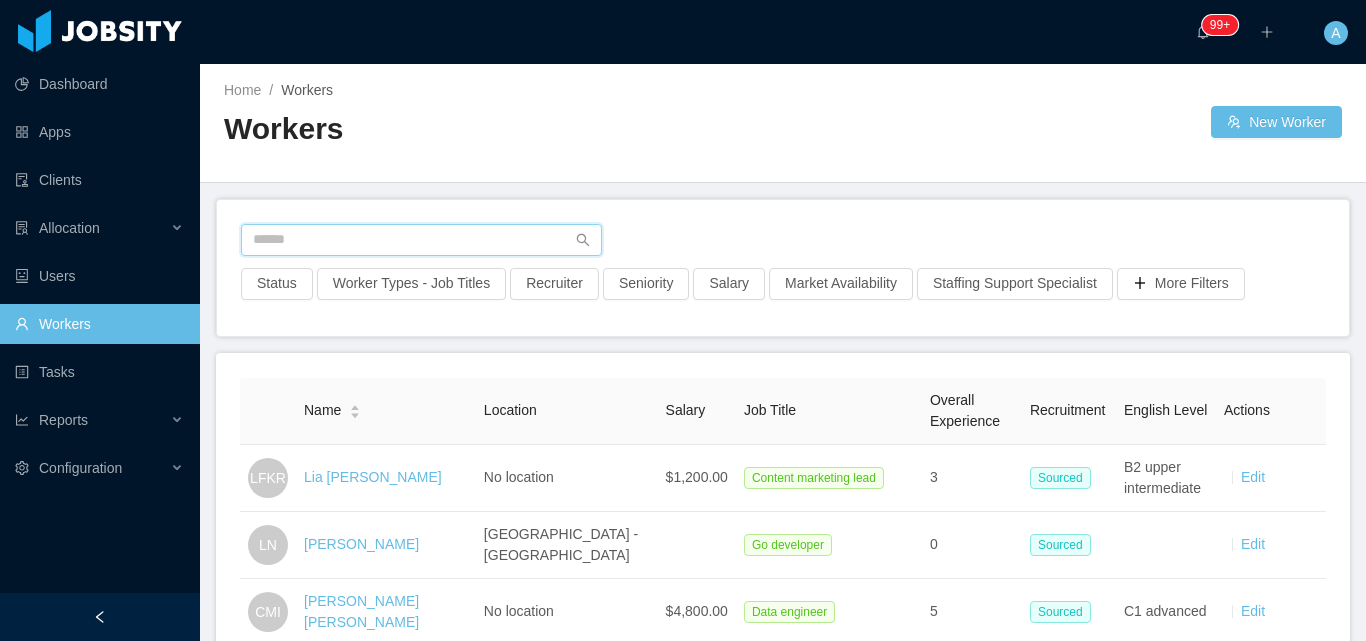 click at bounding box center (421, 240) 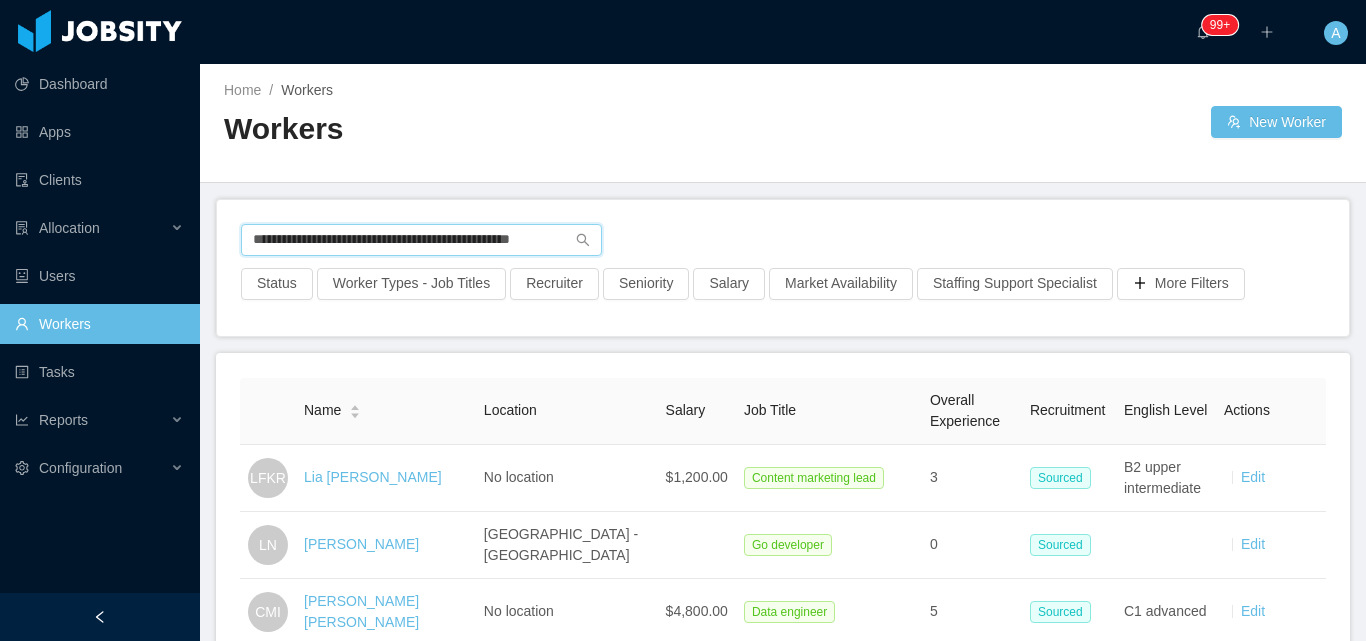 scroll, scrollTop: 0, scrollLeft: 11, axis: horizontal 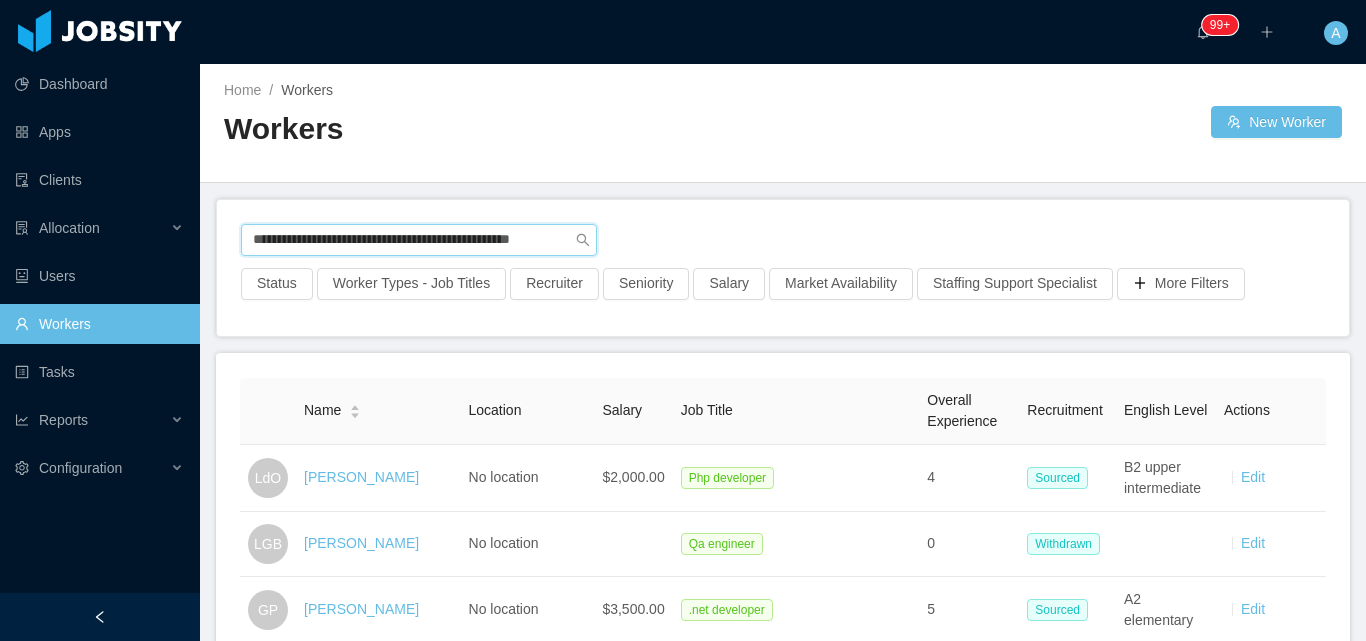 drag, startPoint x: 251, startPoint y: 244, endPoint x: 949, endPoint y: 253, distance: 698.05804 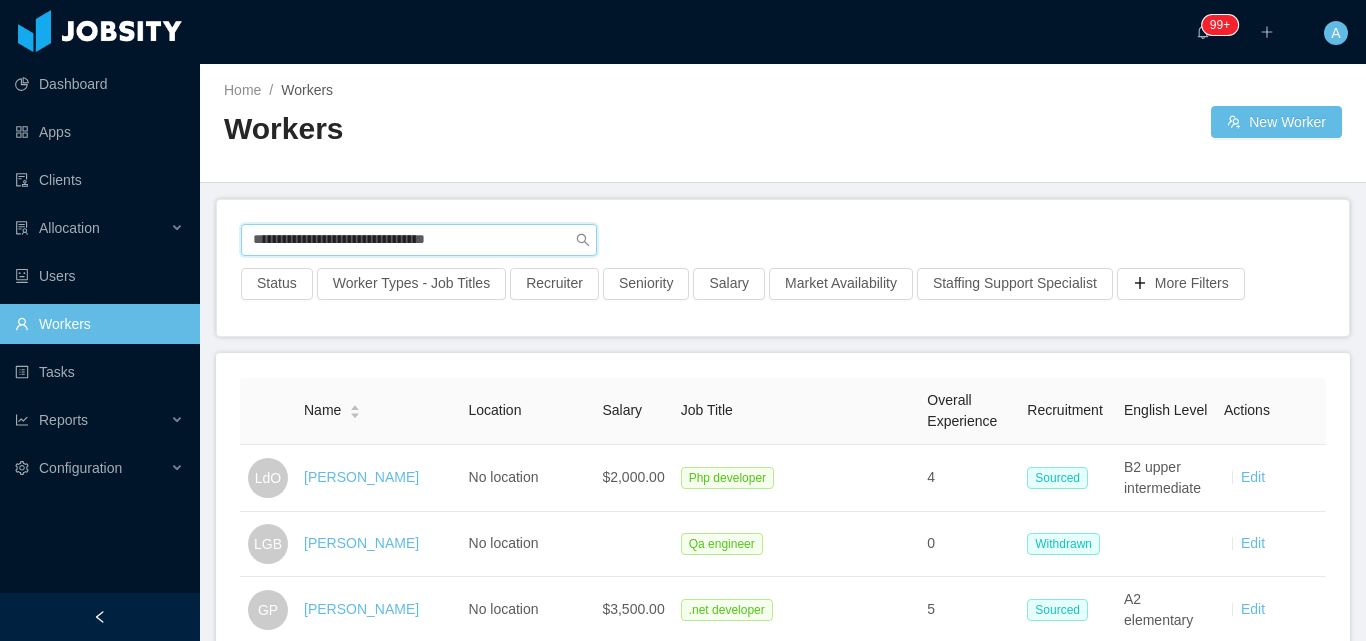 paste on "**********" 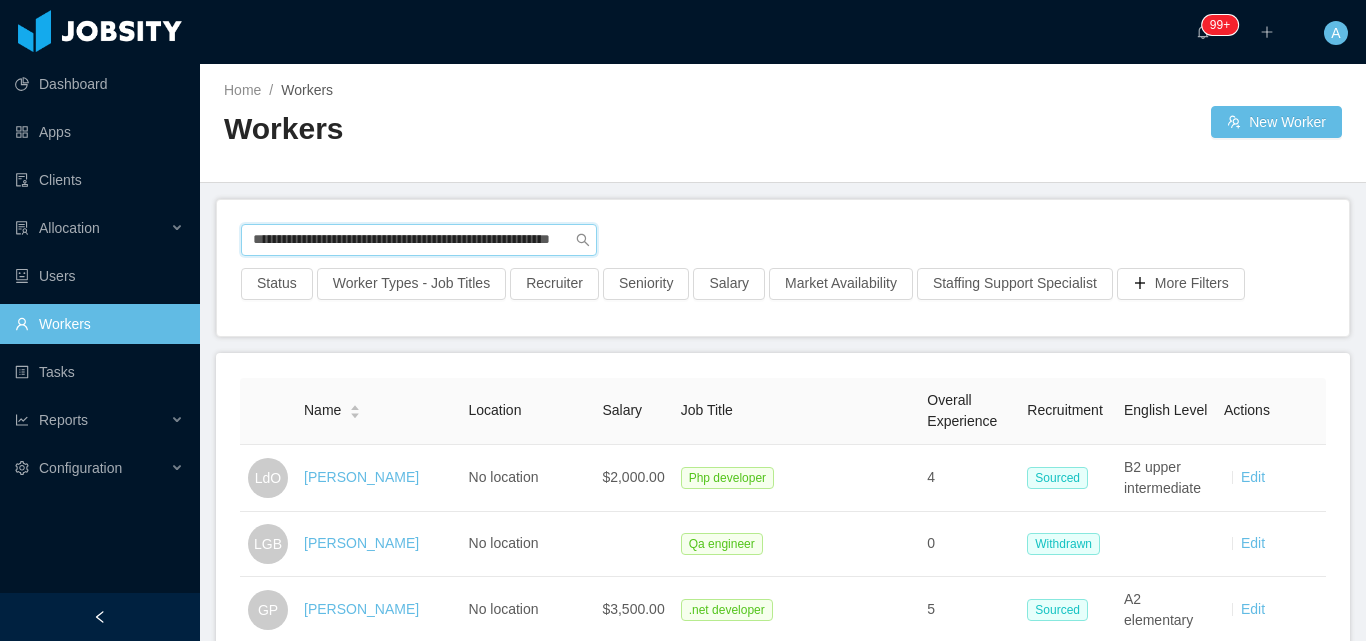 type on "**********" 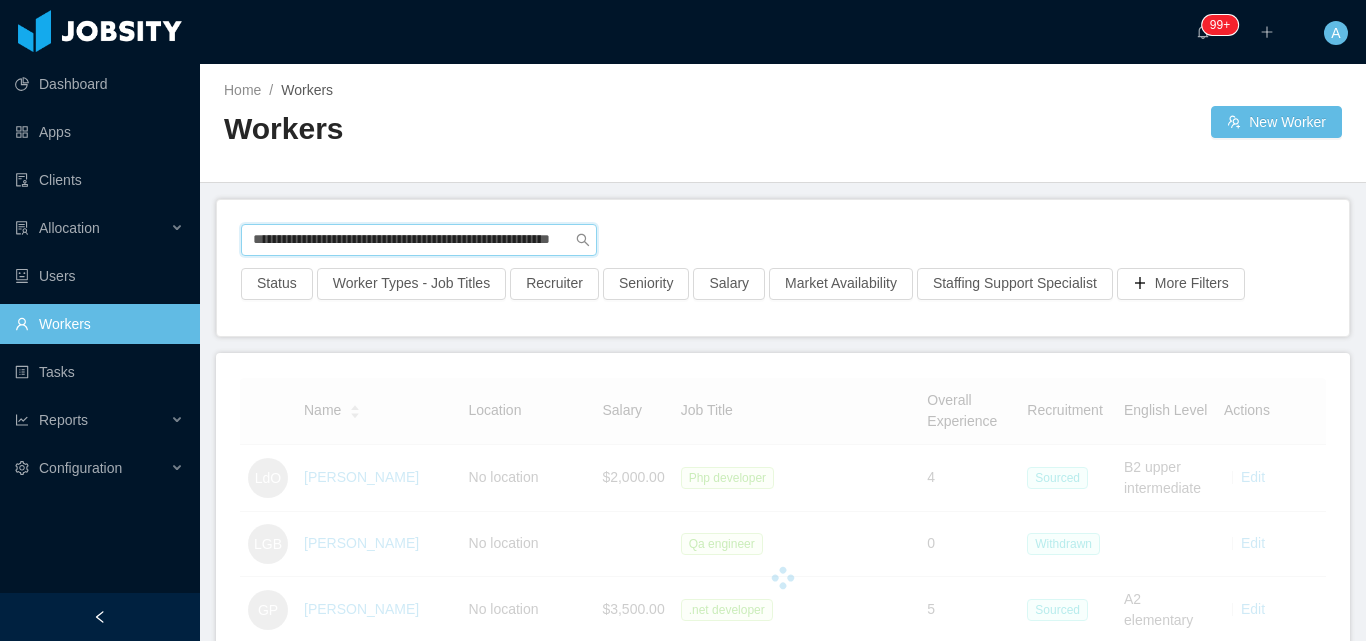 scroll, scrollTop: 0, scrollLeft: 0, axis: both 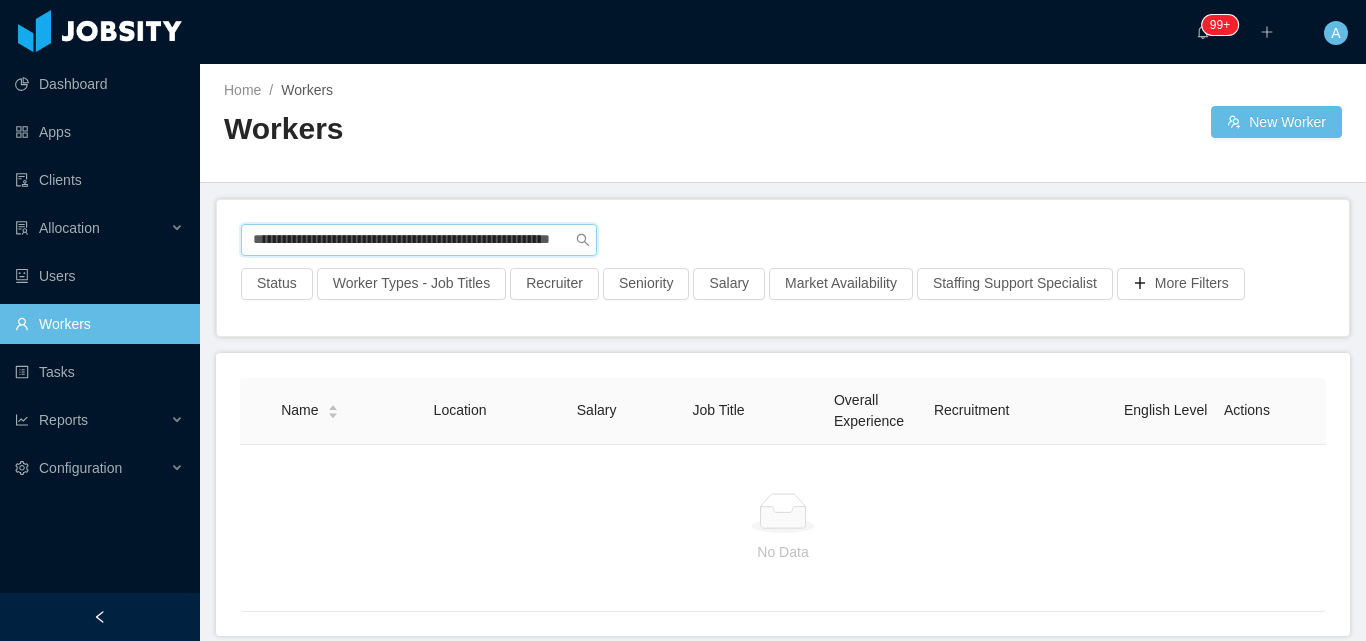drag, startPoint x: 249, startPoint y: 248, endPoint x: 832, endPoint y: 265, distance: 583.2478 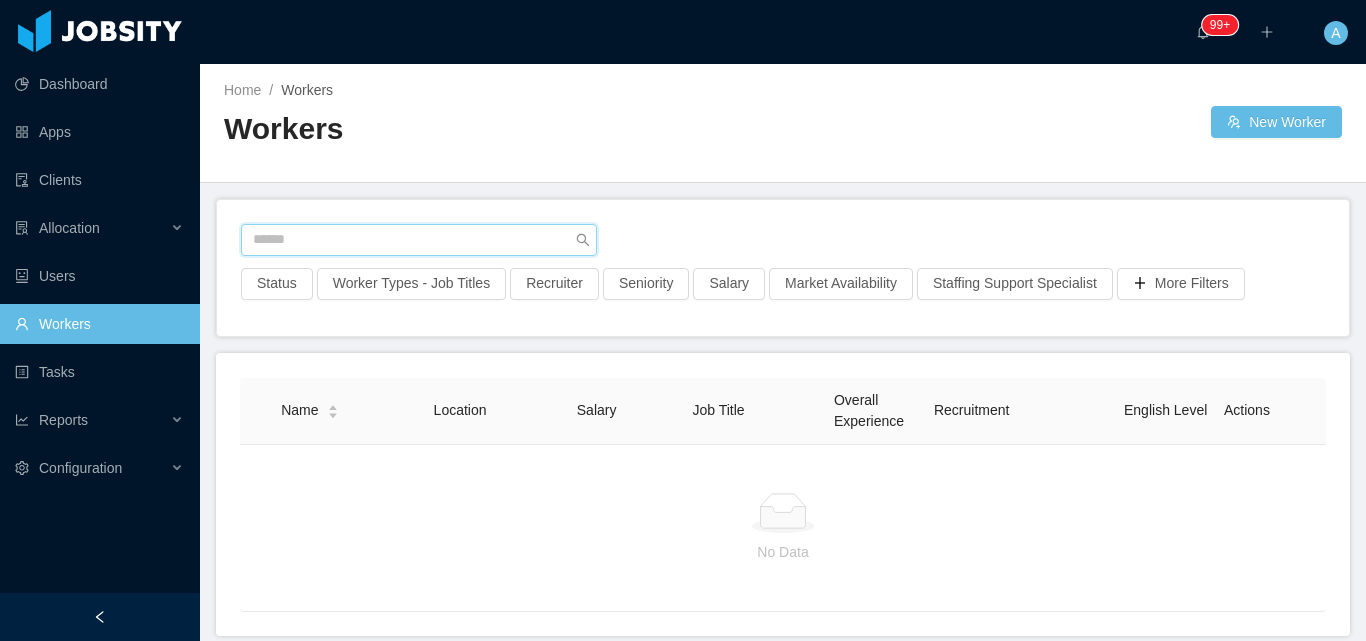 scroll, scrollTop: 0, scrollLeft: 0, axis: both 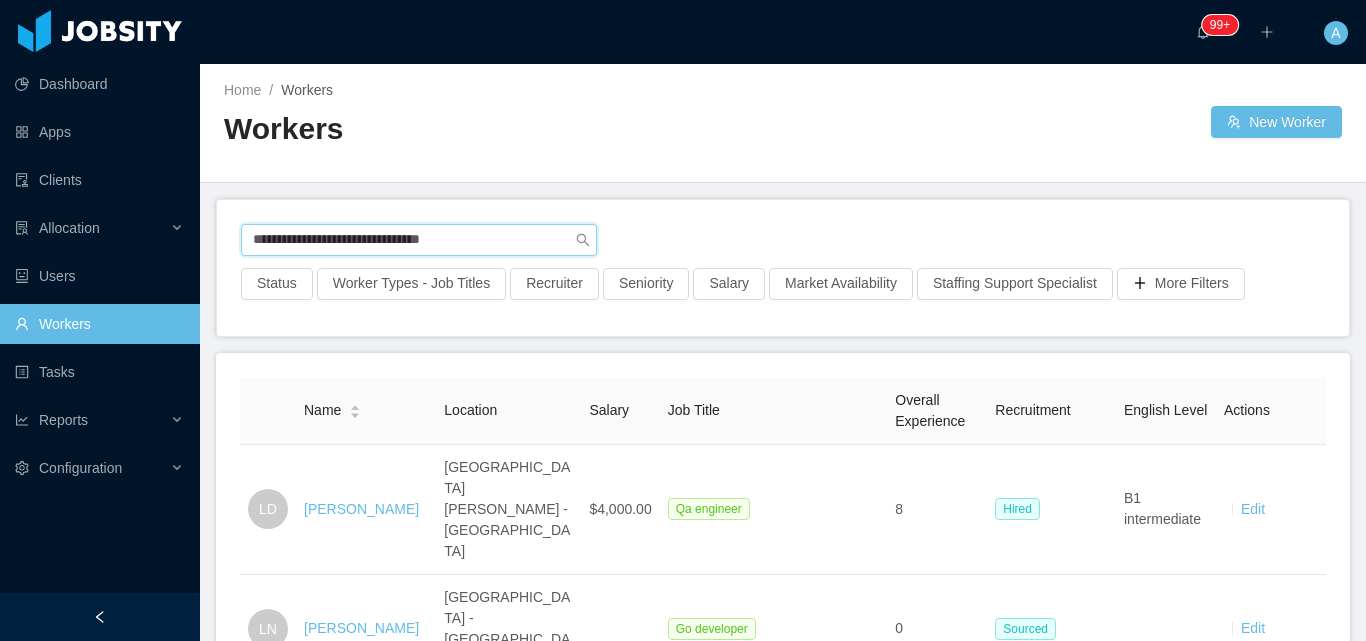 type on "**********" 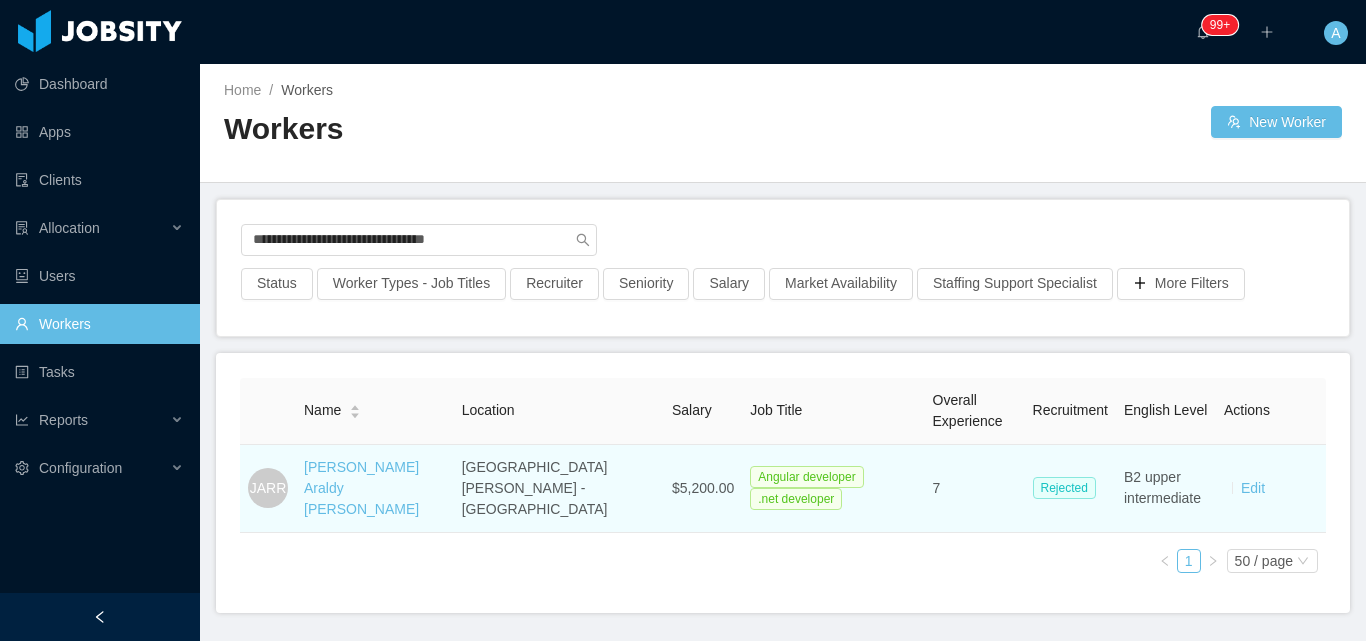 click on "[PERSON_NAME] Araldy [PERSON_NAME]" at bounding box center (375, 488) 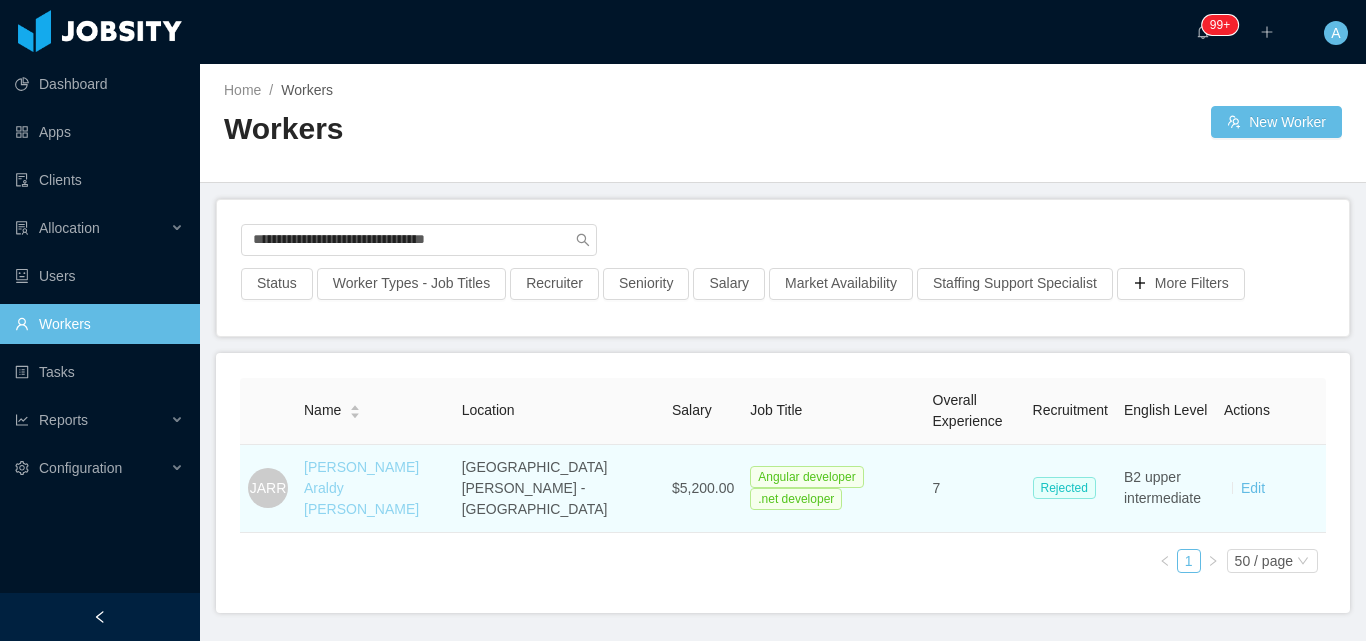 click on "[PERSON_NAME] Araldy [PERSON_NAME]" at bounding box center [361, 488] 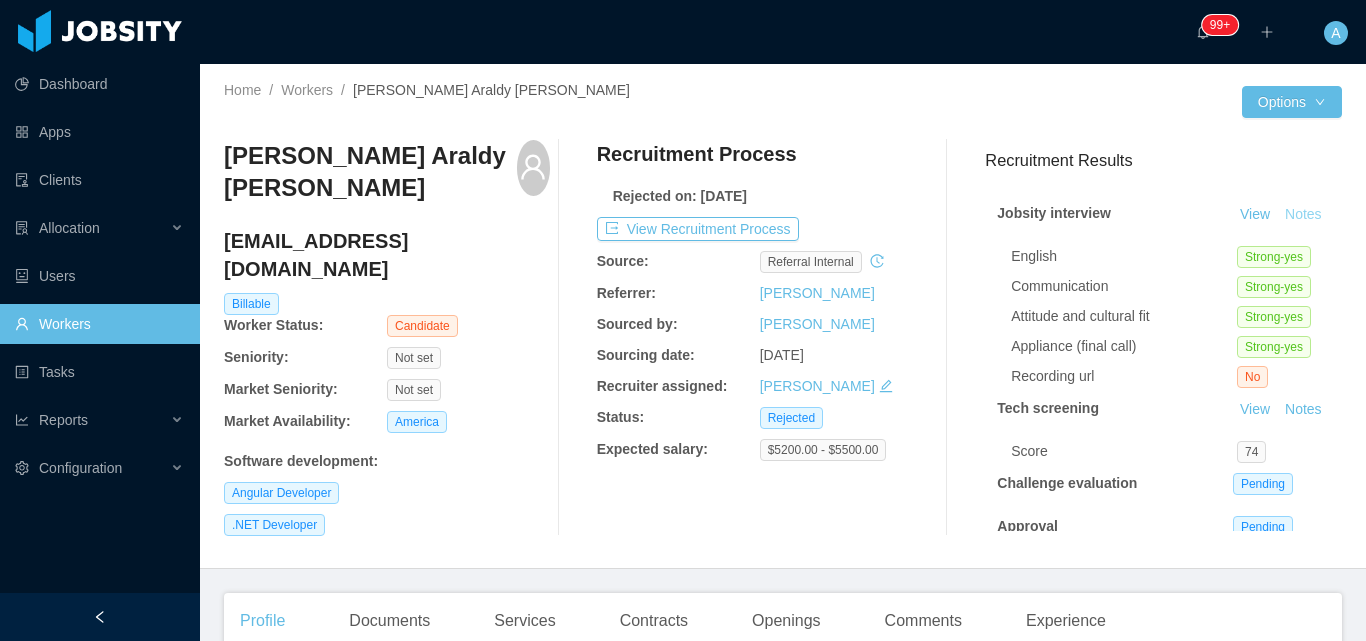 click on "Notes" at bounding box center (1303, 215) 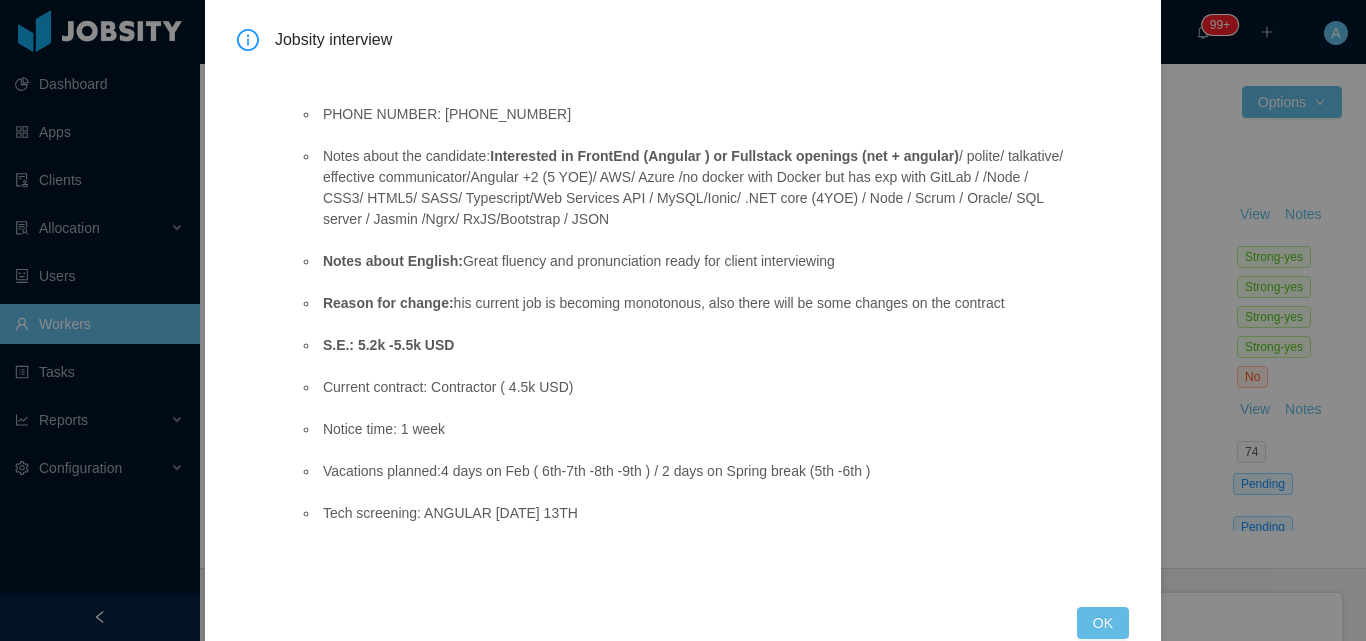 scroll, scrollTop: 149, scrollLeft: 0, axis: vertical 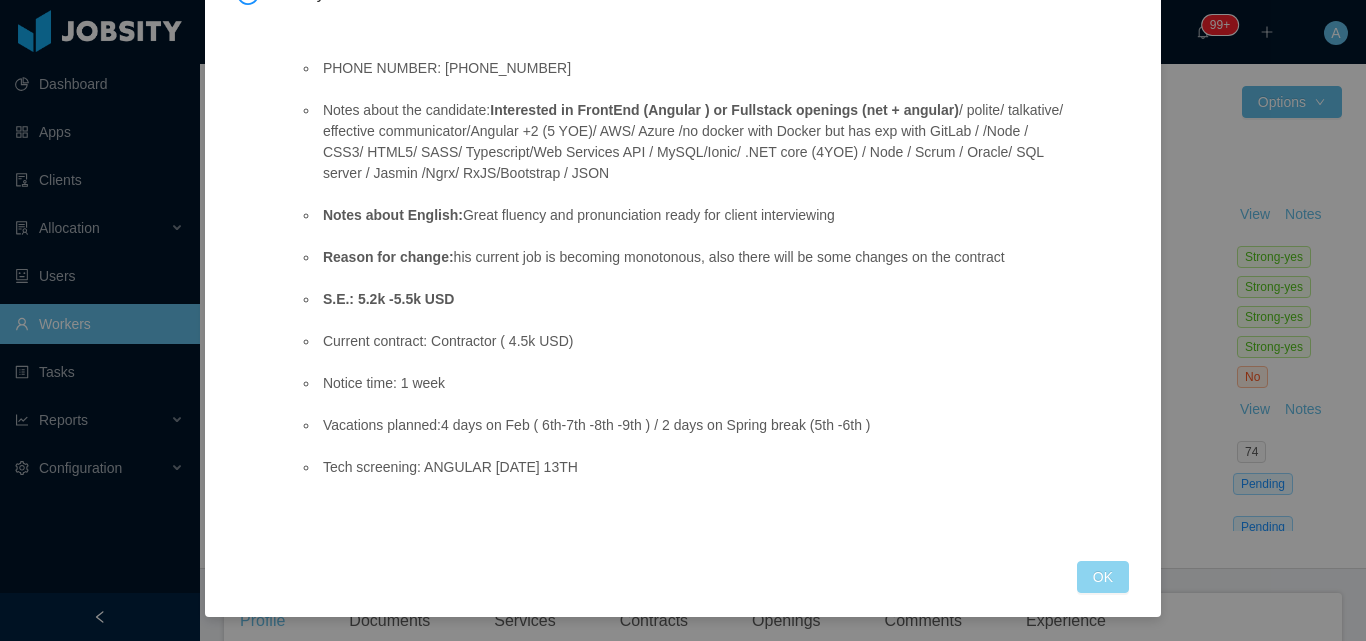 click on "OK" at bounding box center [1103, 577] 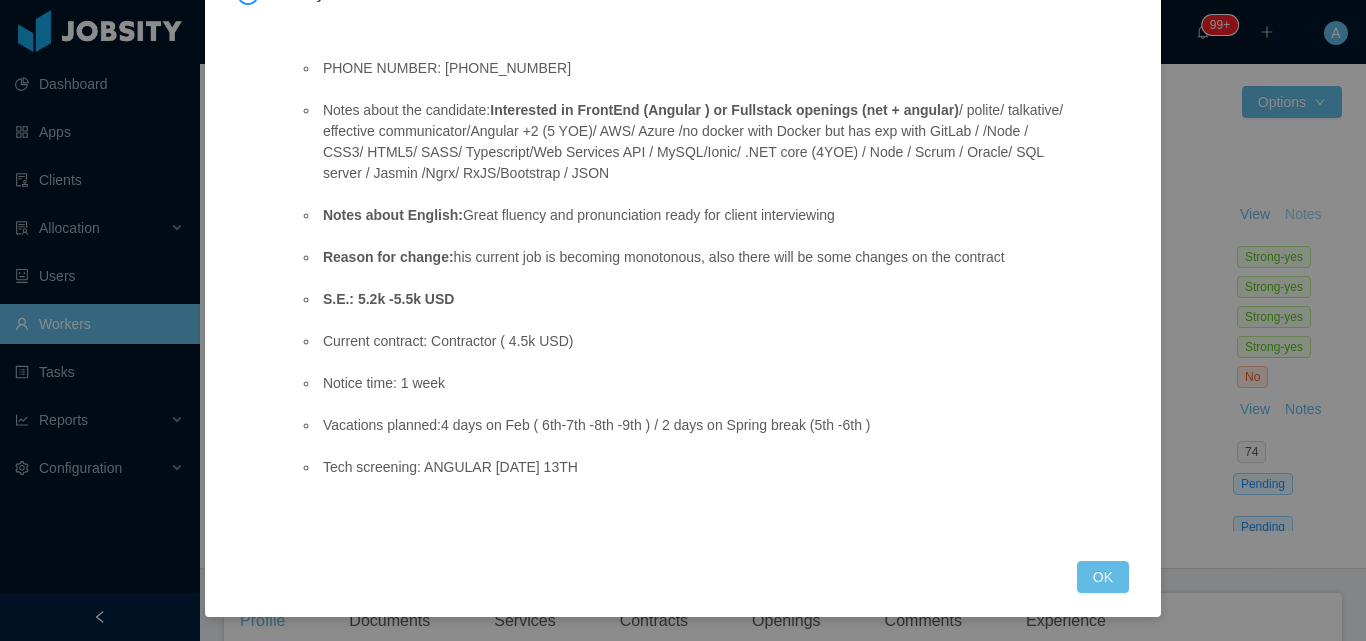 scroll, scrollTop: 49, scrollLeft: 0, axis: vertical 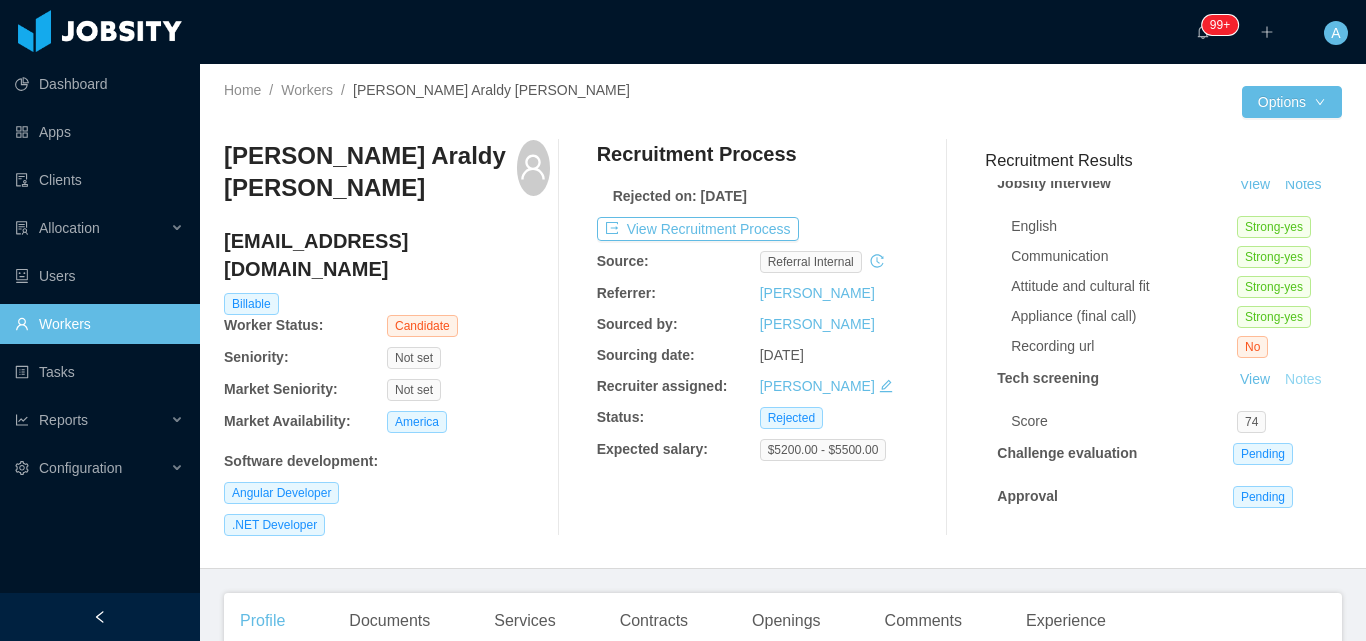 click on "Notes" at bounding box center [1303, 380] 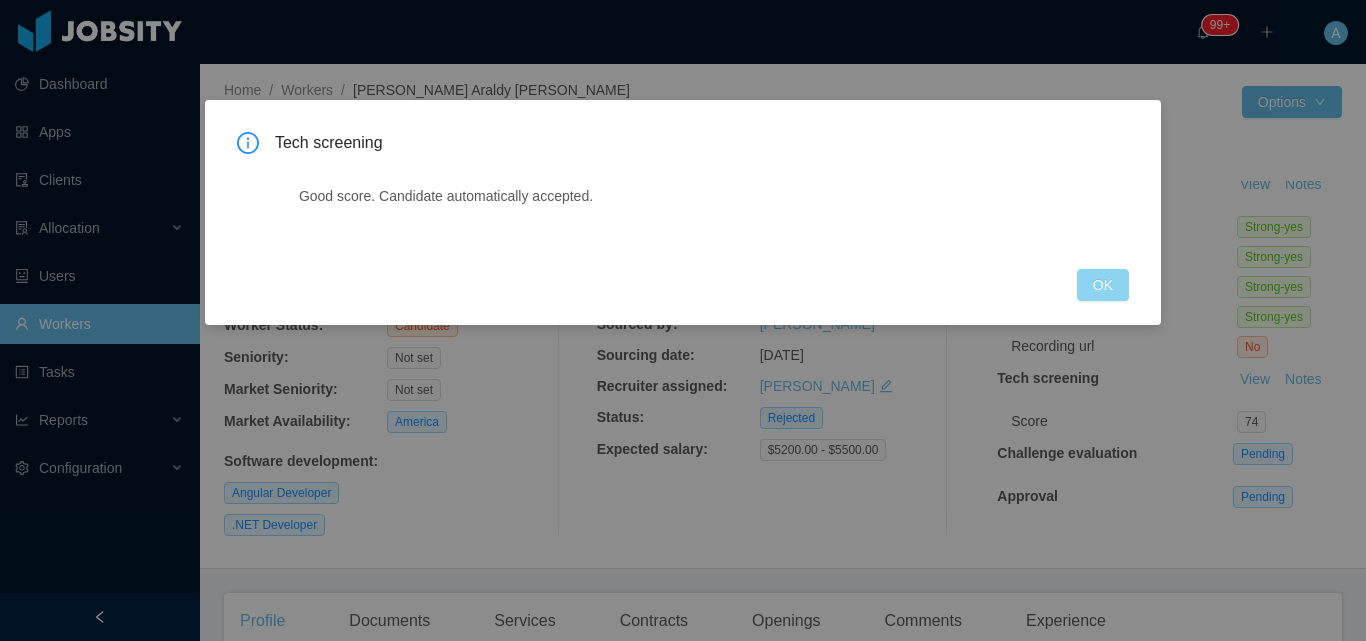 click on "OK" at bounding box center (1103, 285) 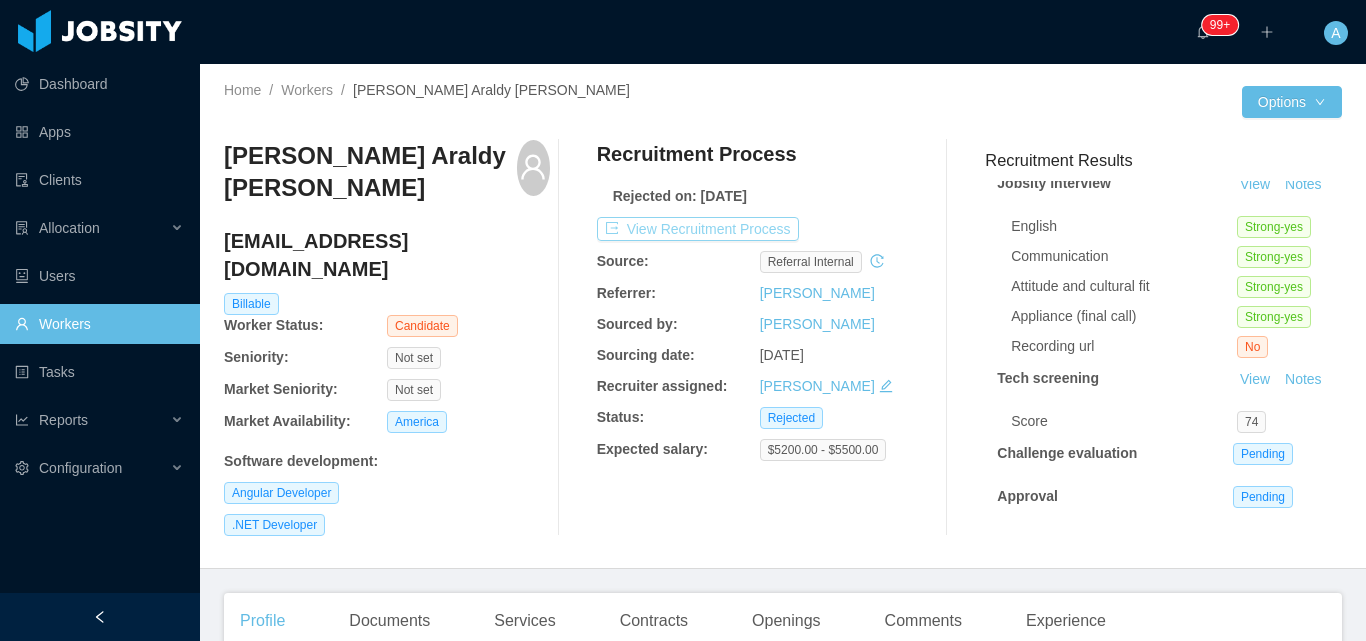 click on "View Recruitment Process" at bounding box center (698, 229) 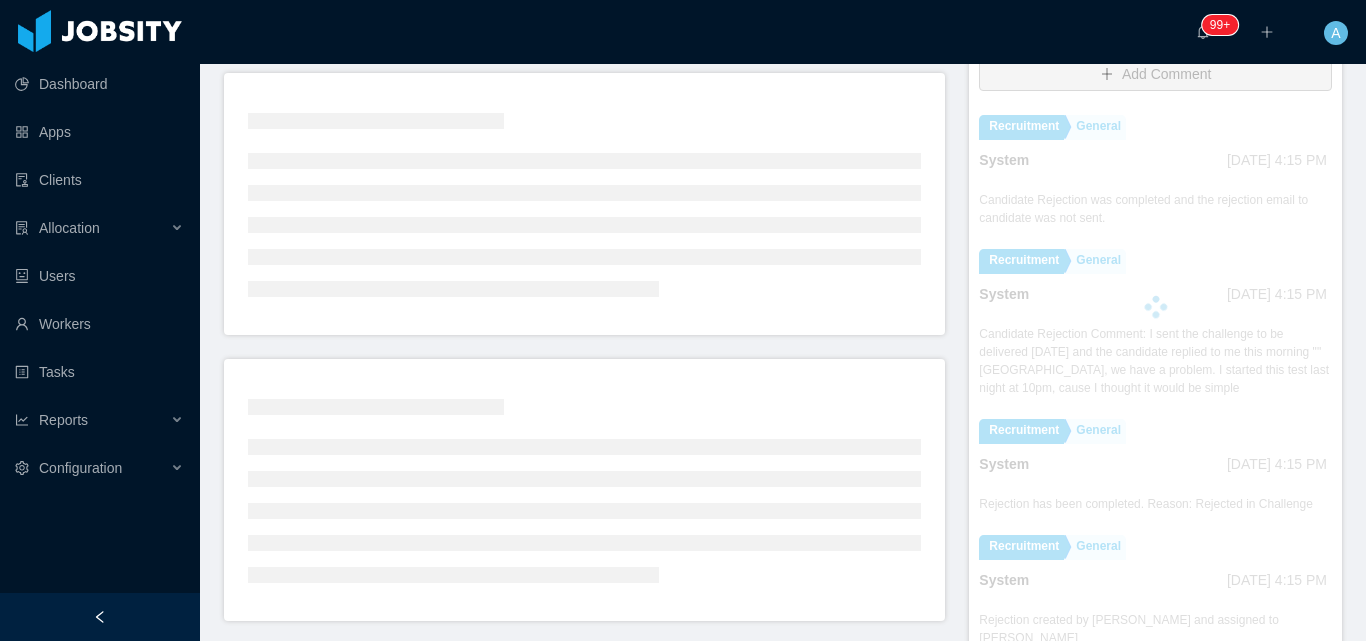 scroll, scrollTop: 500, scrollLeft: 0, axis: vertical 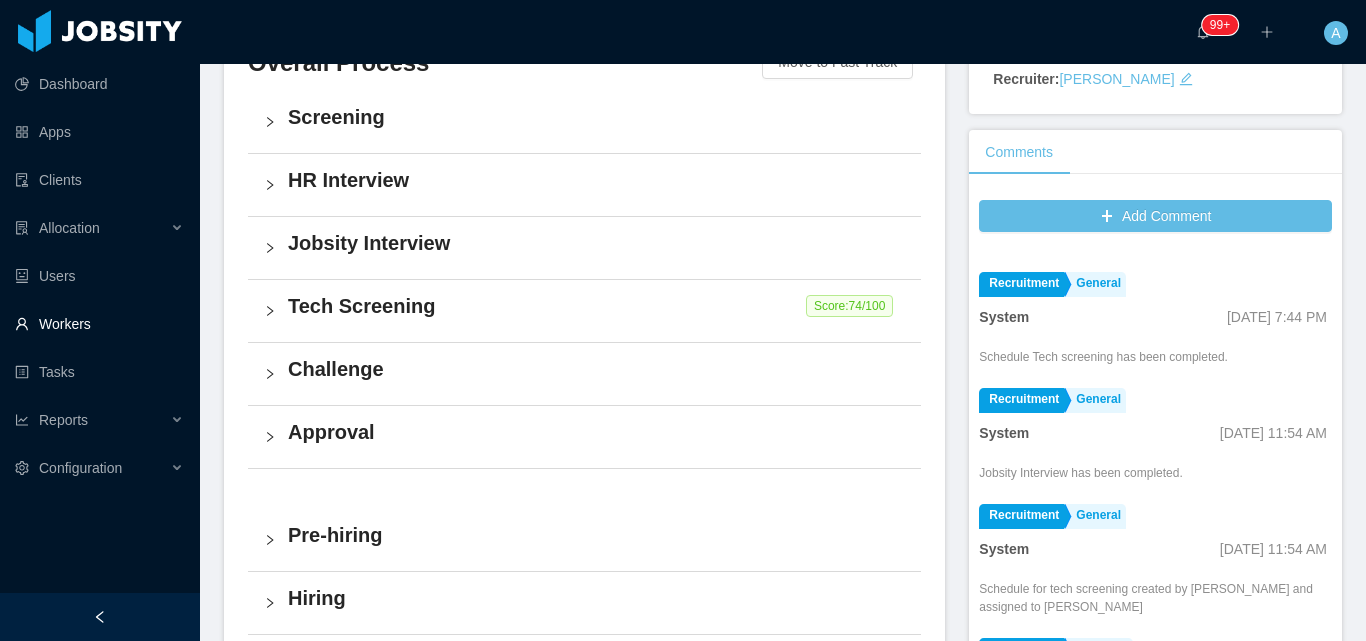 click on "Workers" at bounding box center [99, 324] 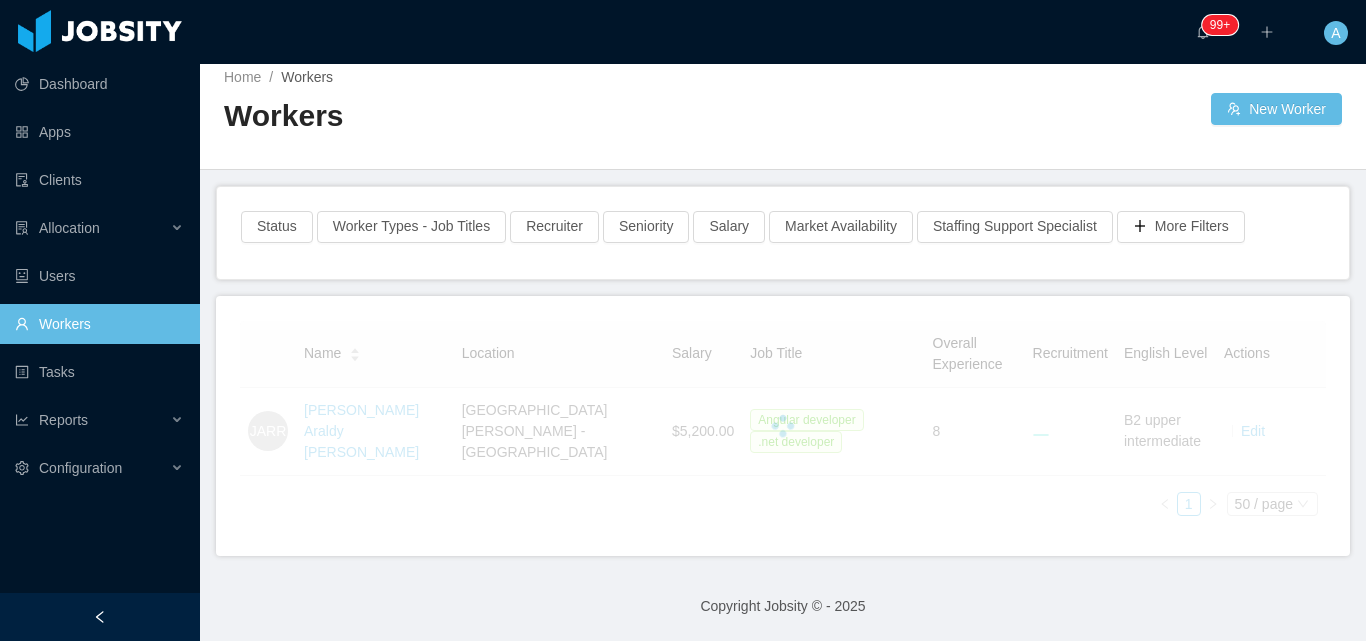 scroll, scrollTop: 9, scrollLeft: 0, axis: vertical 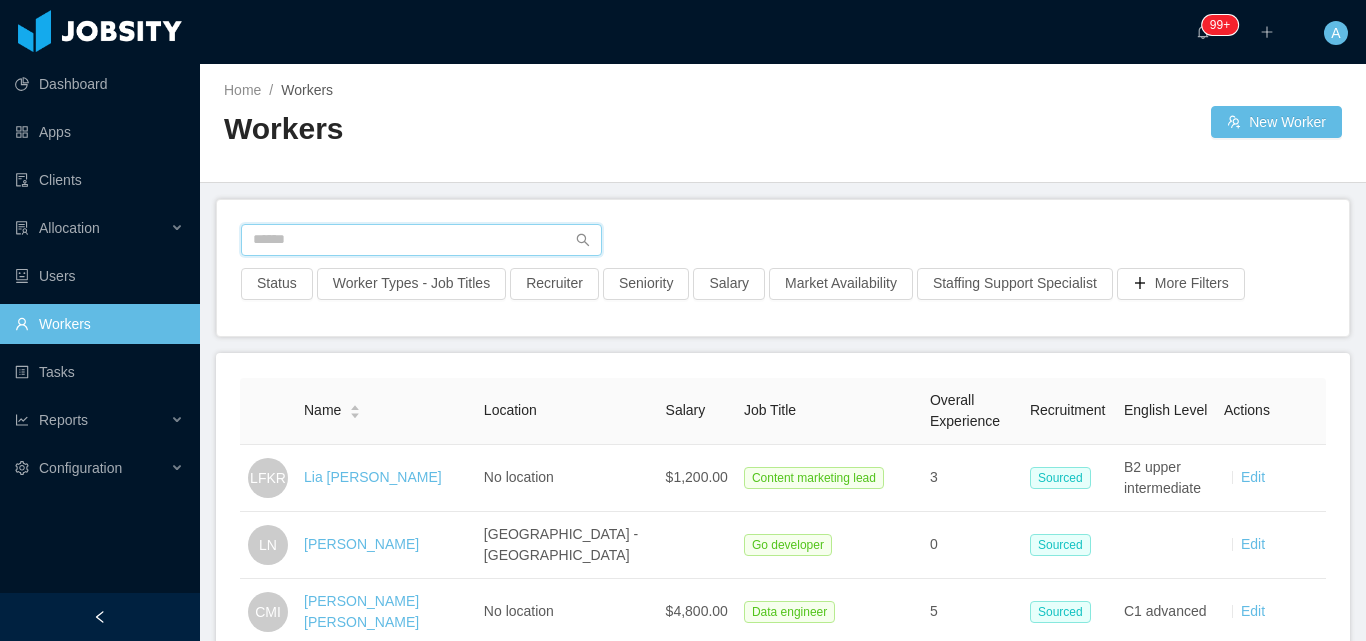 click at bounding box center (421, 240) 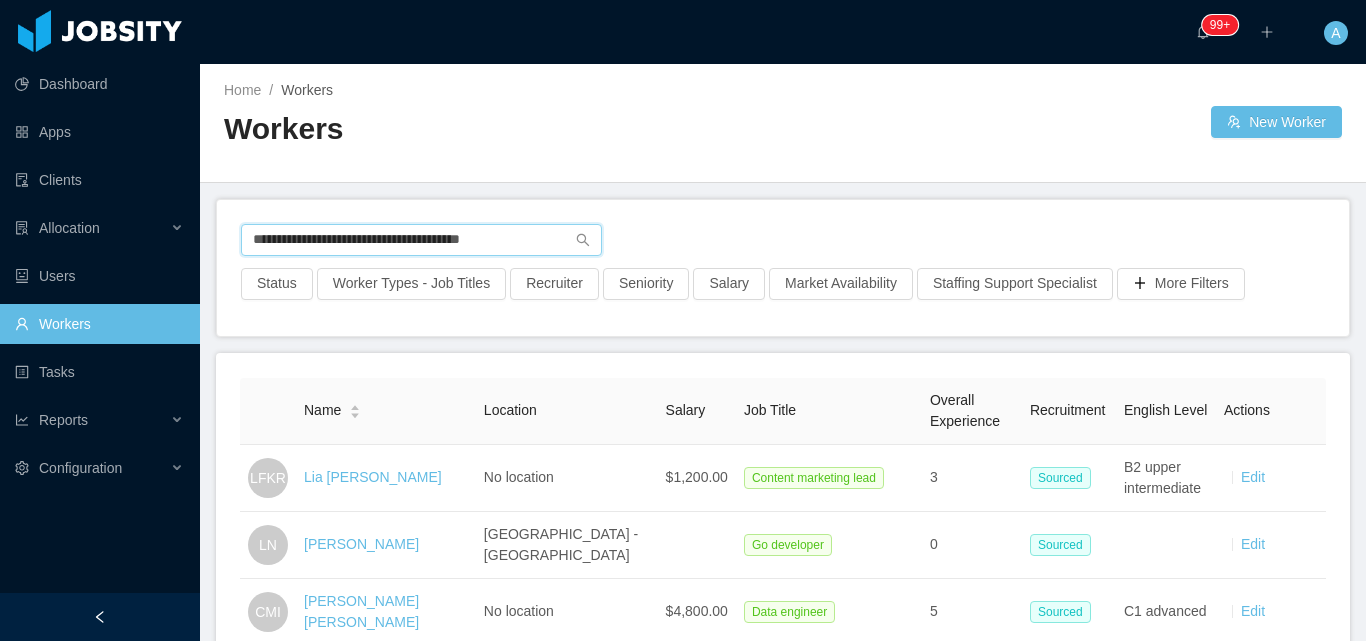 type on "**********" 